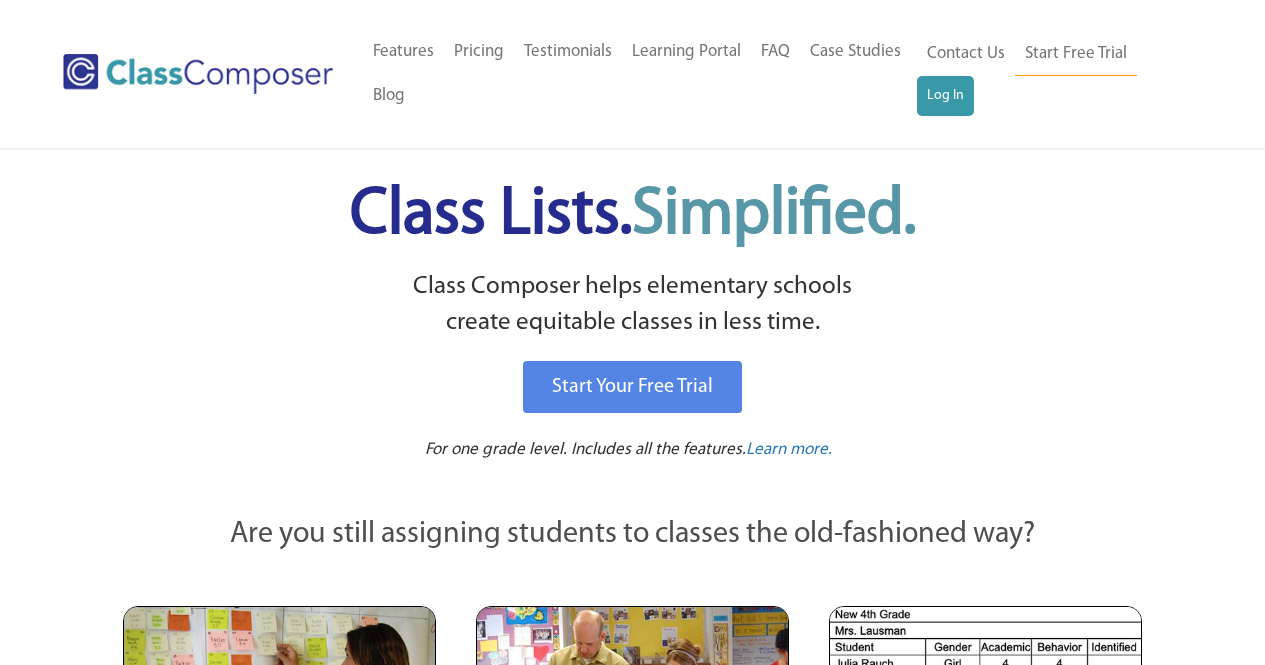 scroll, scrollTop: 0, scrollLeft: 0, axis: both 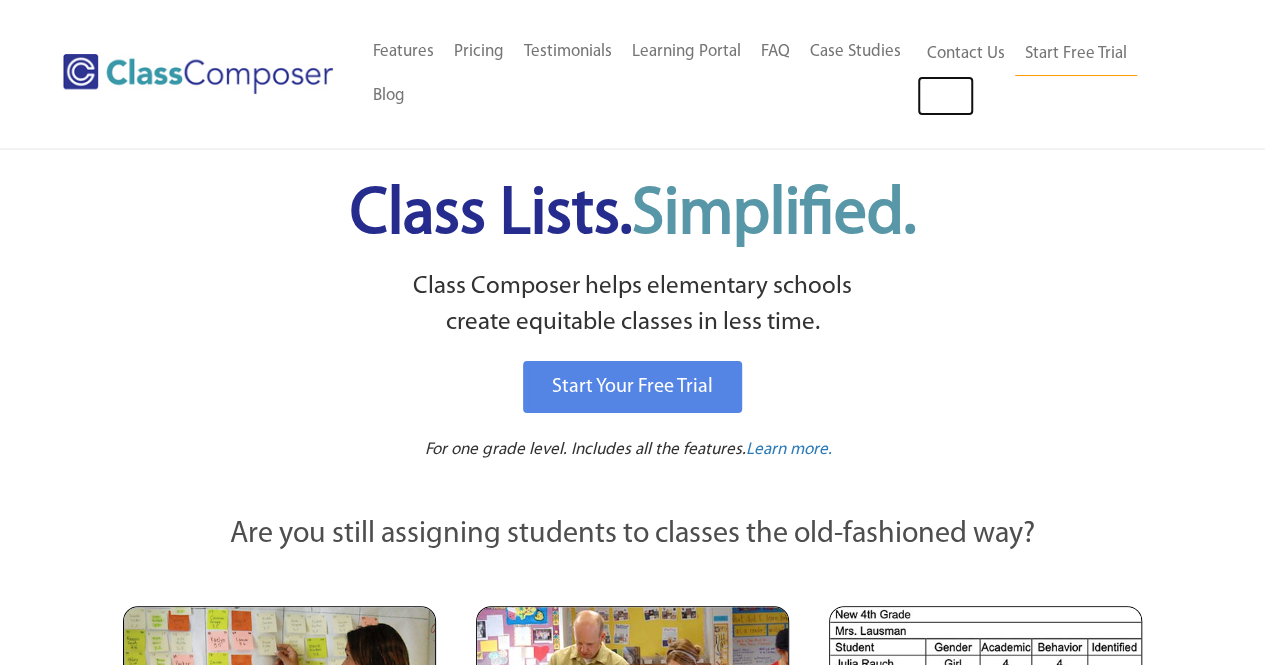 click on "Log In" at bounding box center (945, 96) 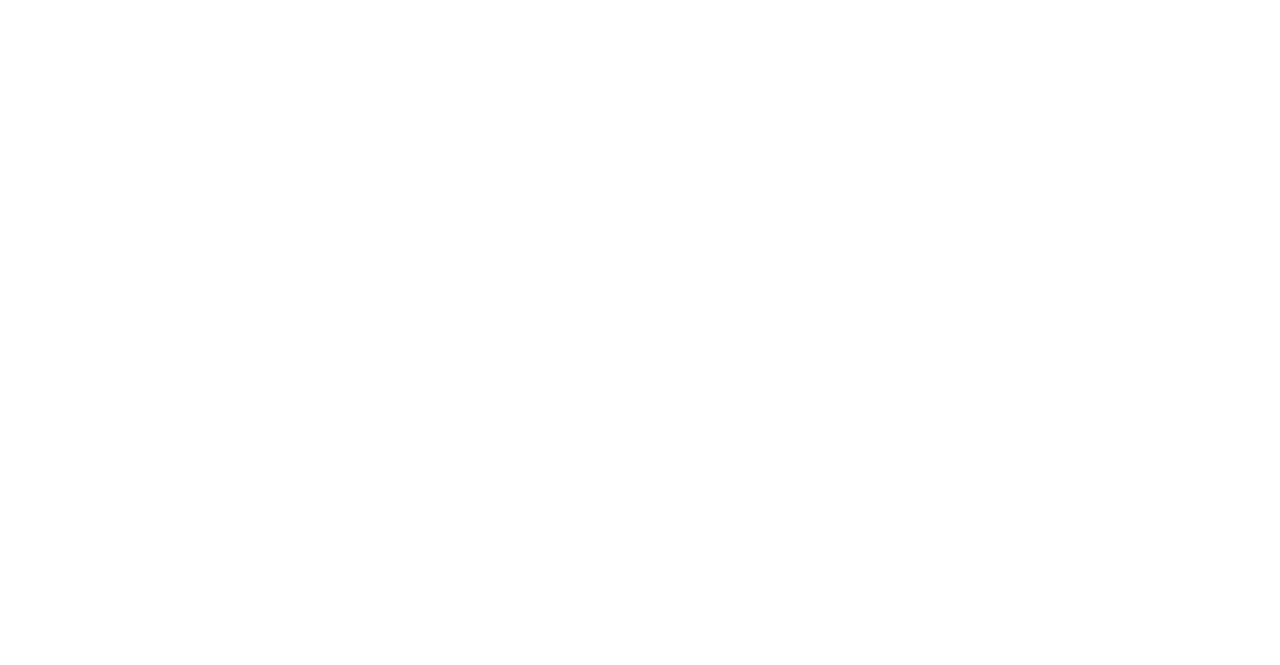 scroll, scrollTop: 0, scrollLeft: 0, axis: both 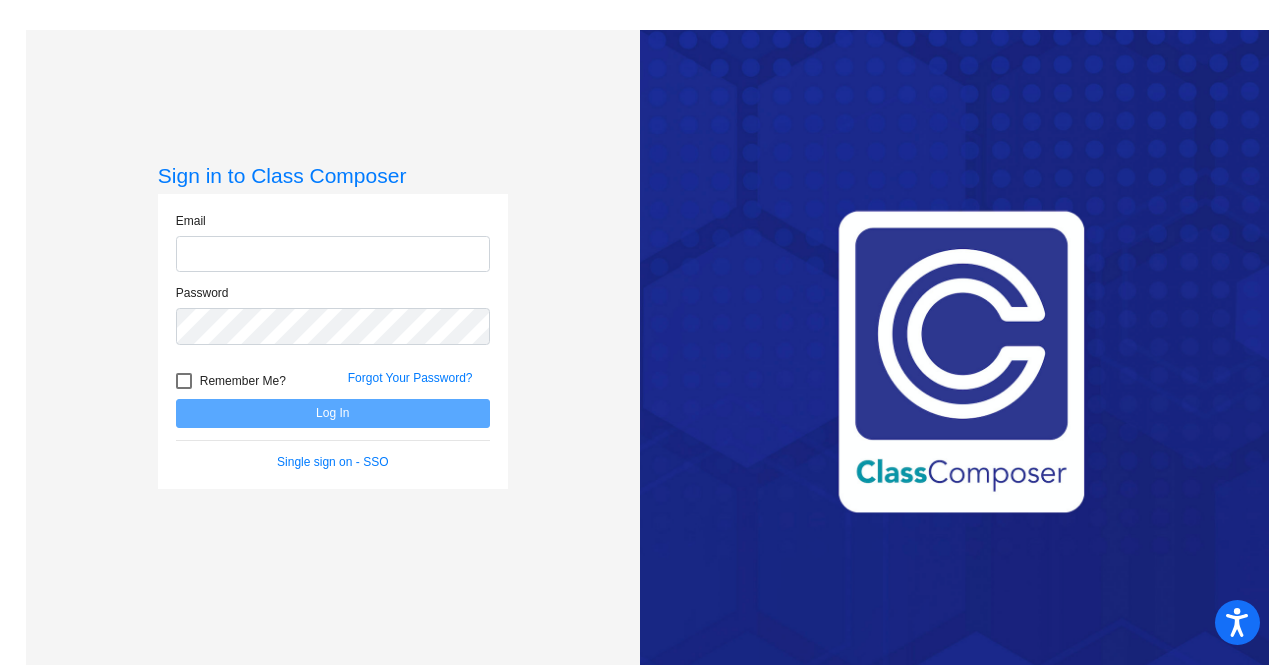 type on "[PERSON_NAME][EMAIL_ADDRESS][PERSON_NAME][DOMAIN_NAME]" 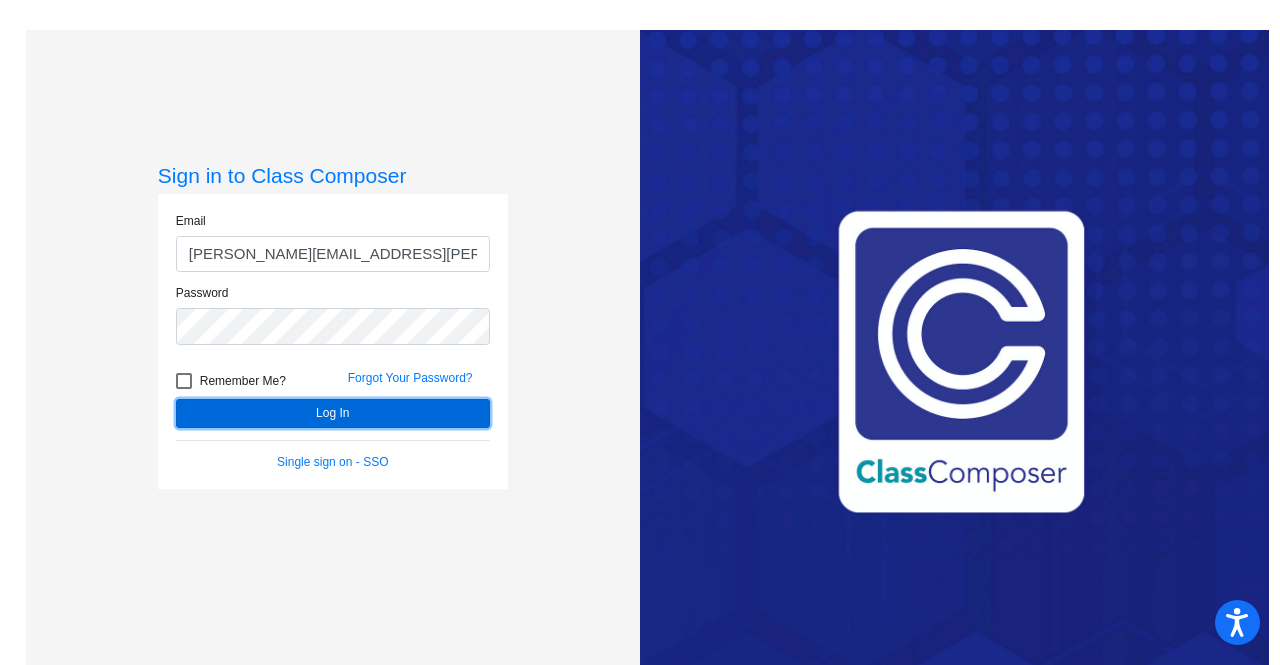 click on "Log In" 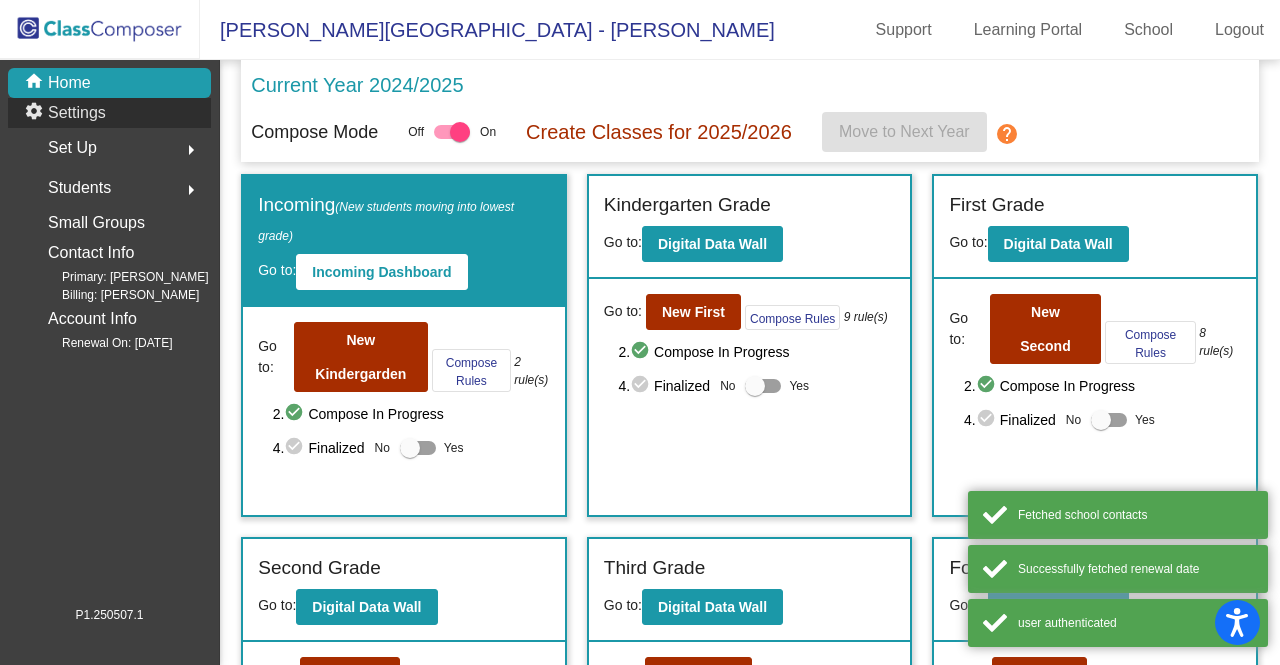 click on "settings Settings" 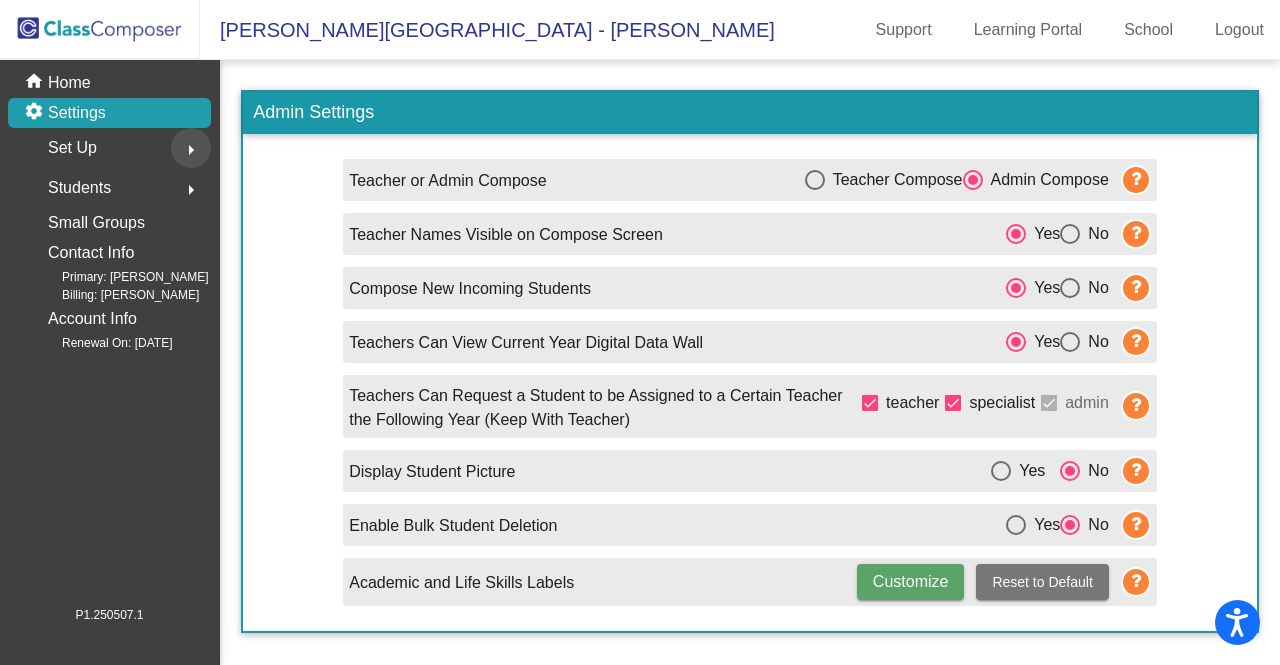 click on "arrow_right" 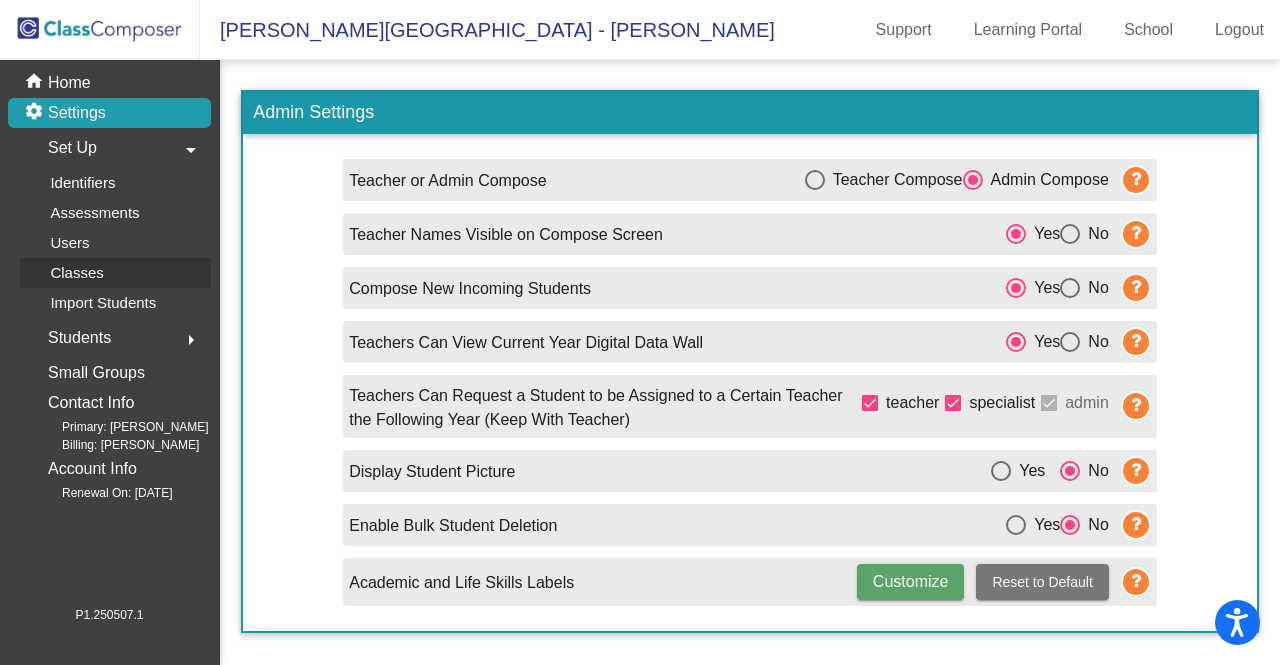 click on "Classes" 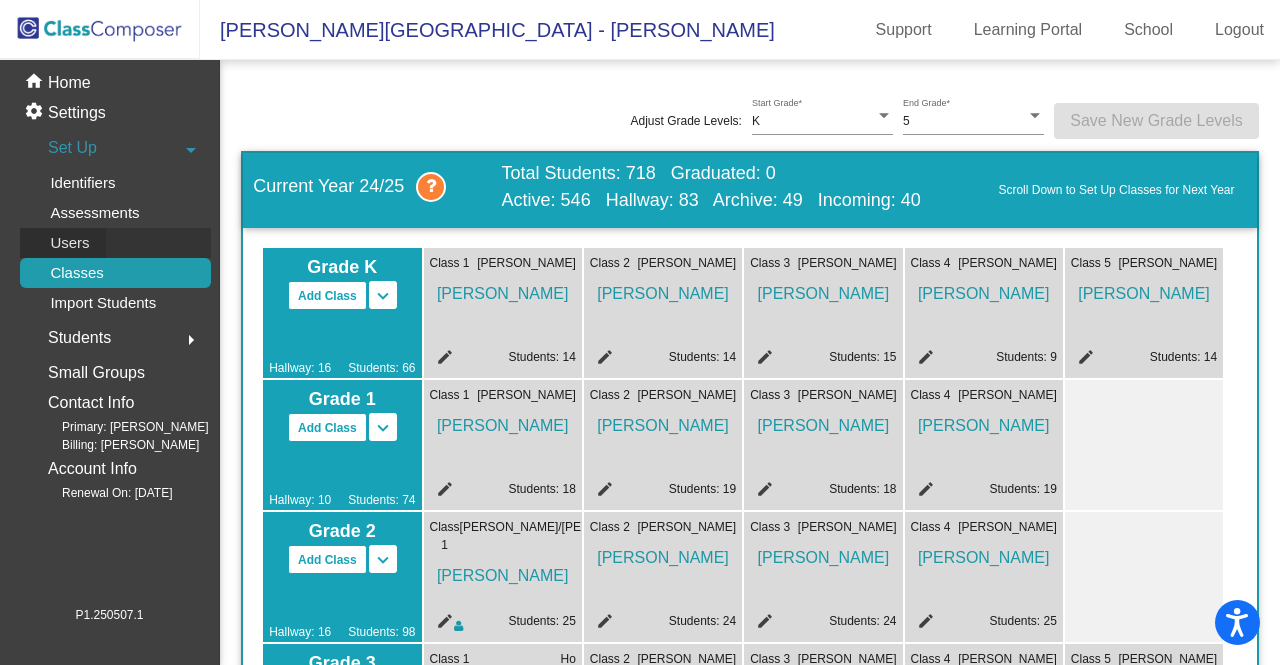 click on "Users" 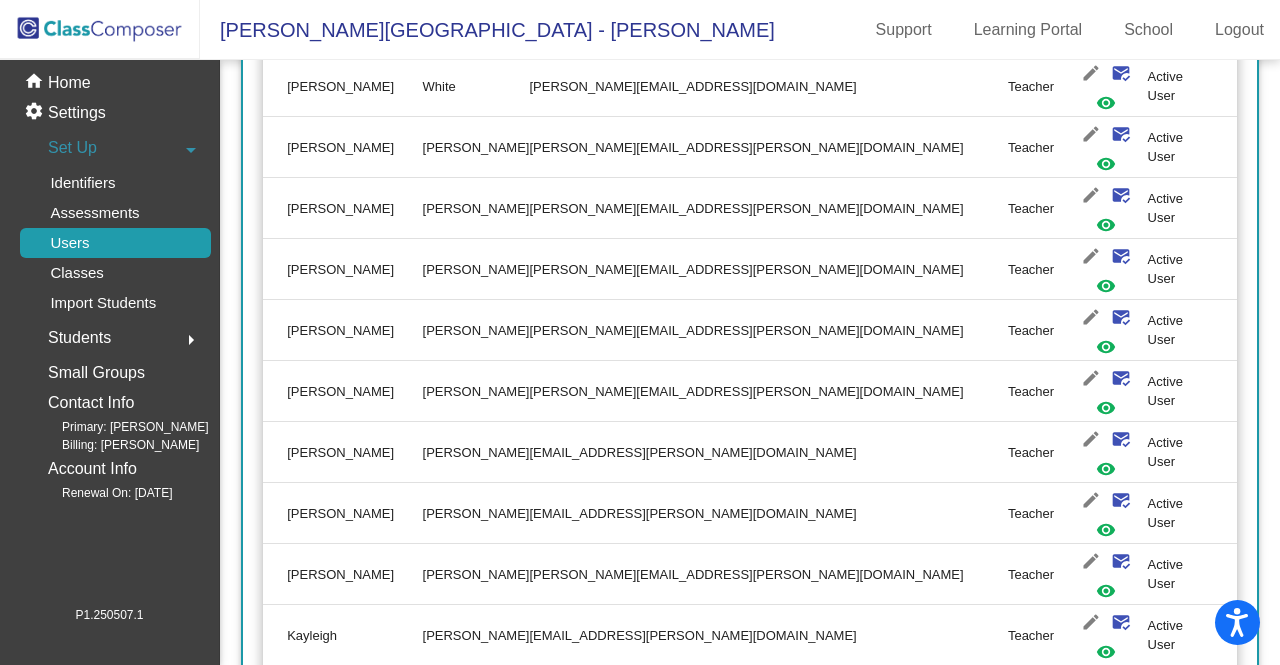 scroll, scrollTop: 1400, scrollLeft: 0, axis: vertical 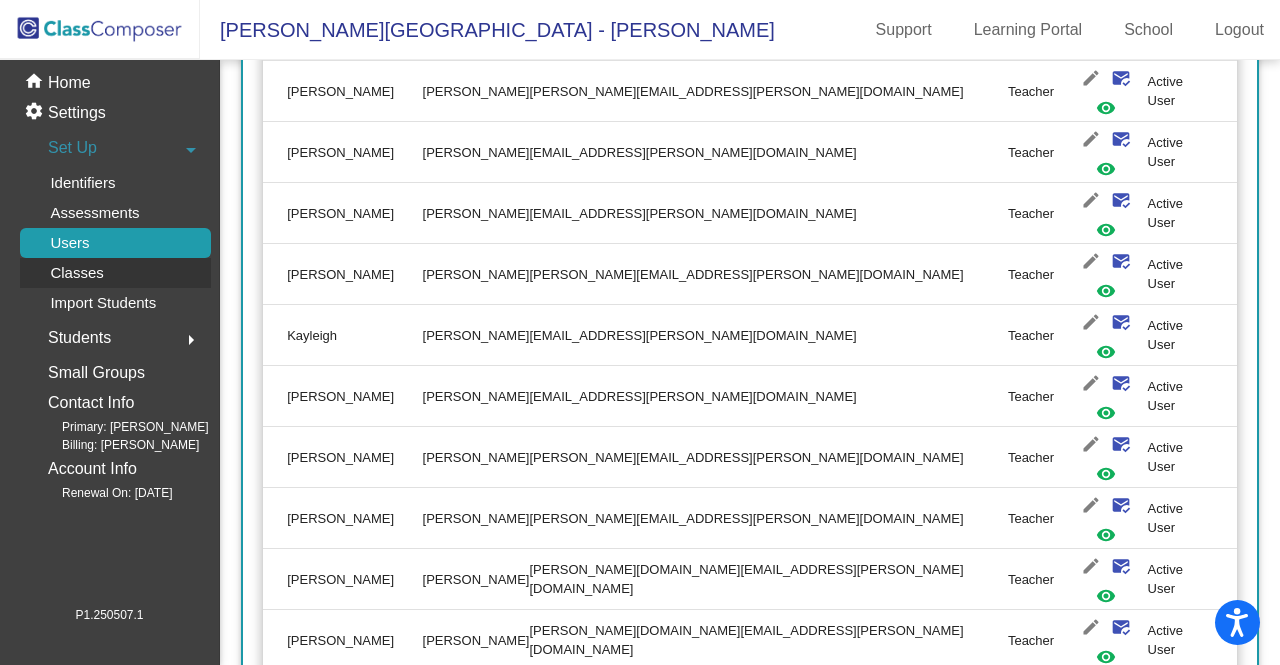click on "Classes" 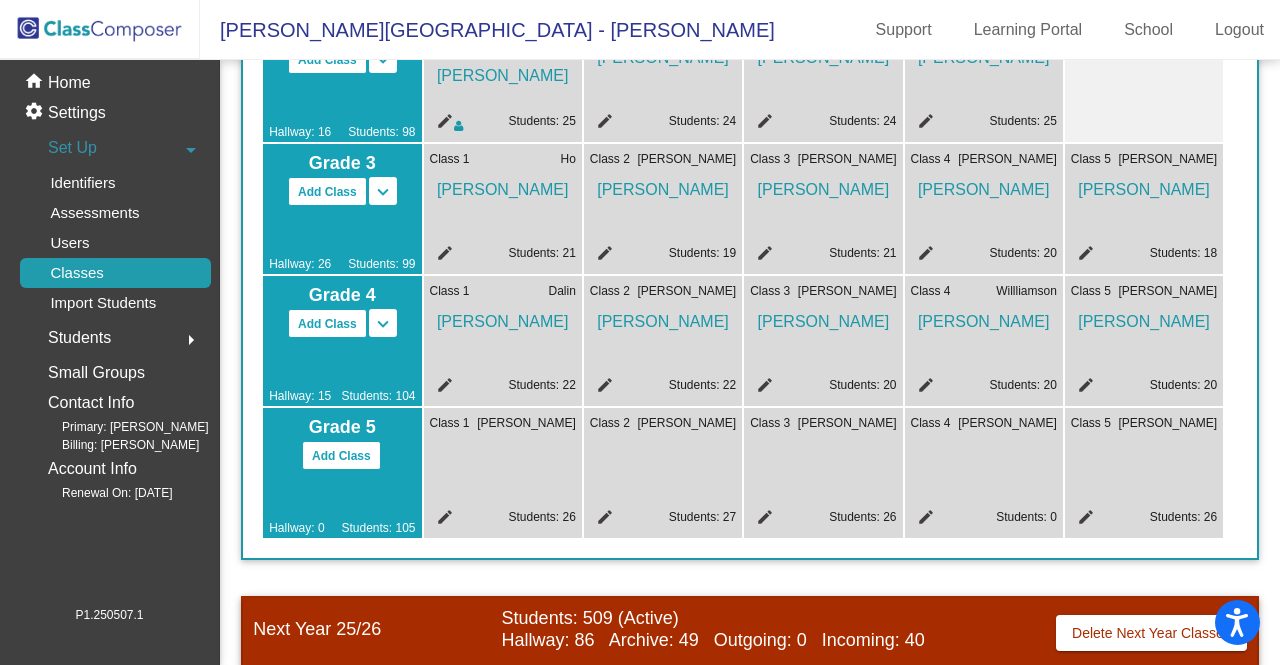 scroll, scrollTop: 1100, scrollLeft: 0, axis: vertical 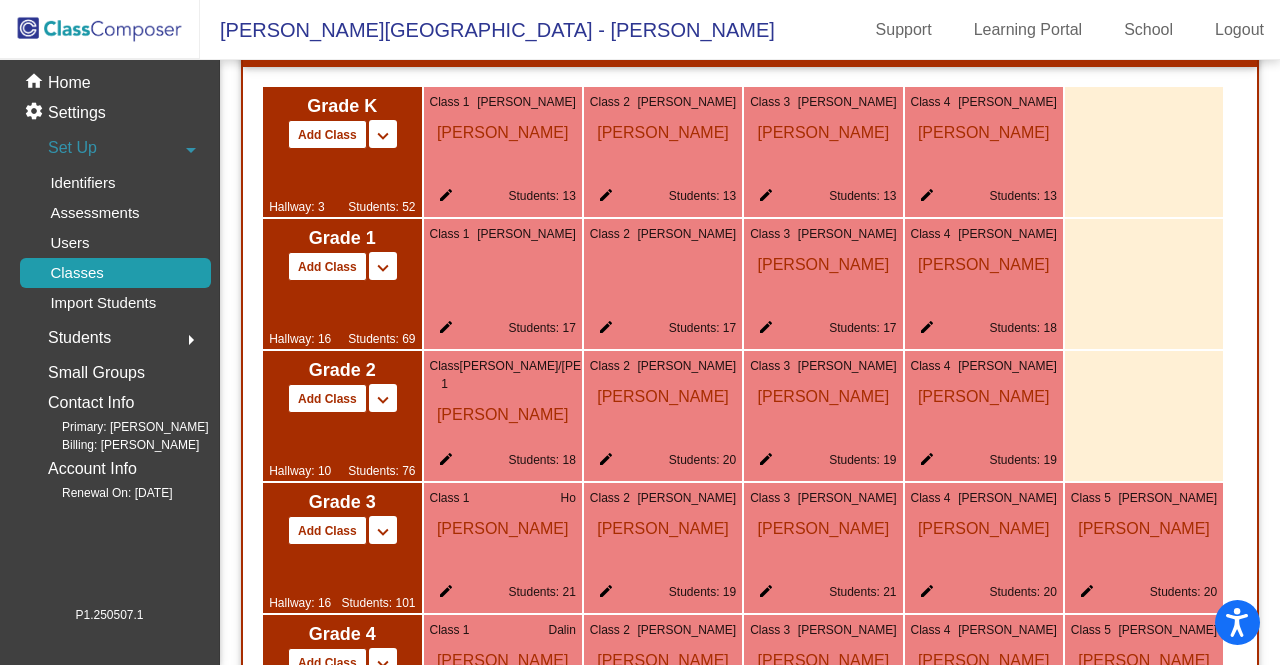 click on "edit" 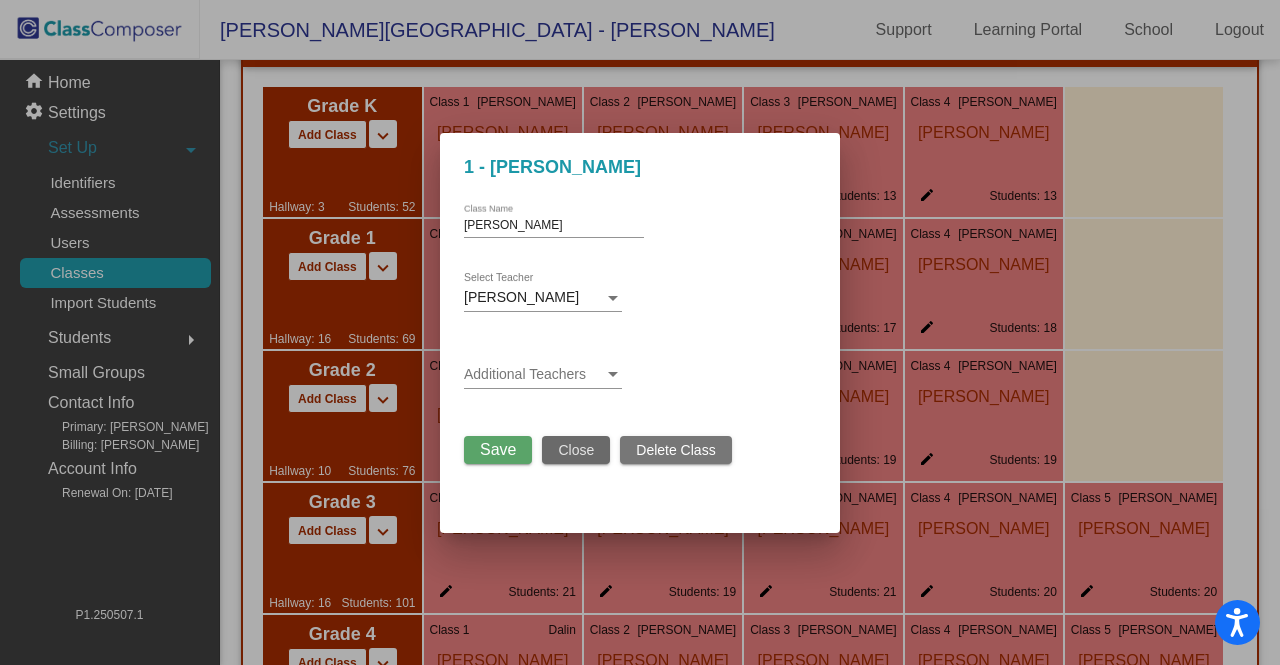 click on "Close" at bounding box center (576, 450) 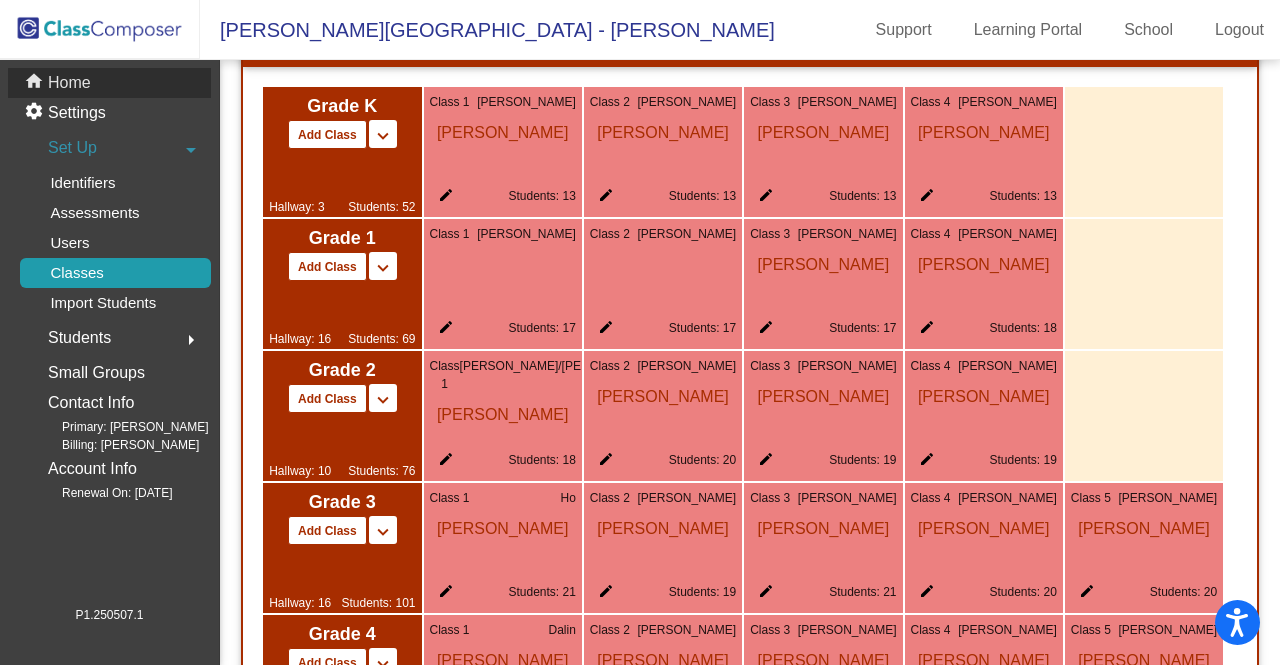 click on "home Home" 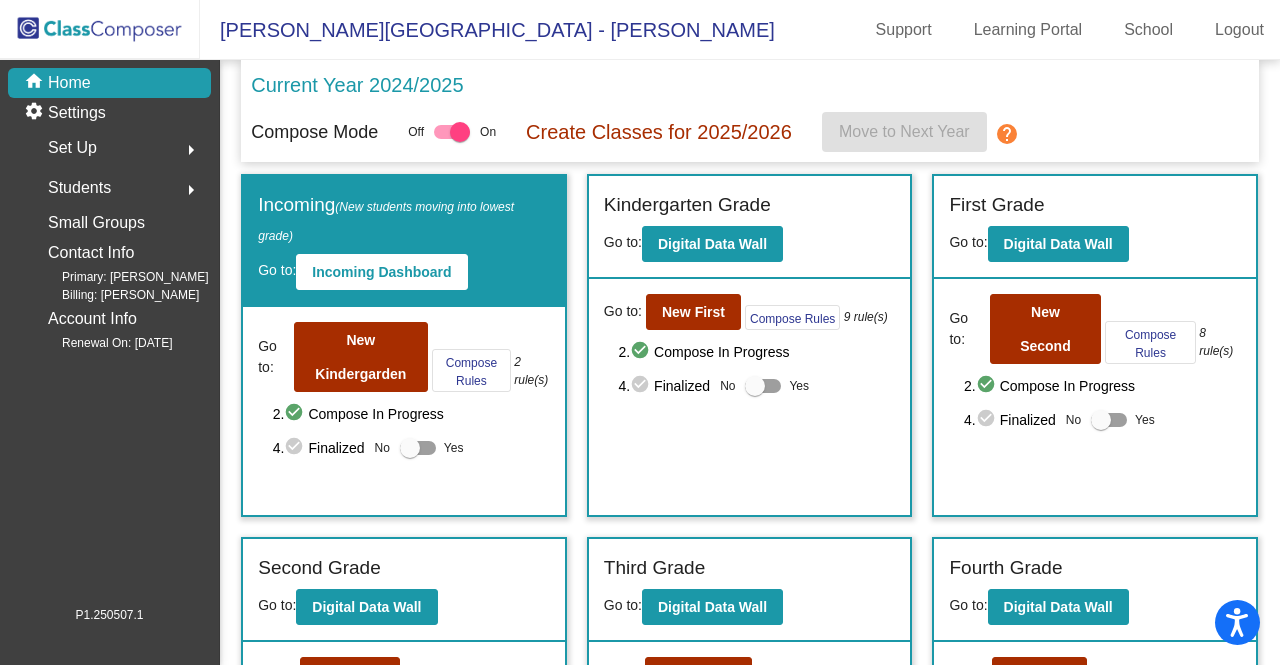 scroll, scrollTop: 100, scrollLeft: 0, axis: vertical 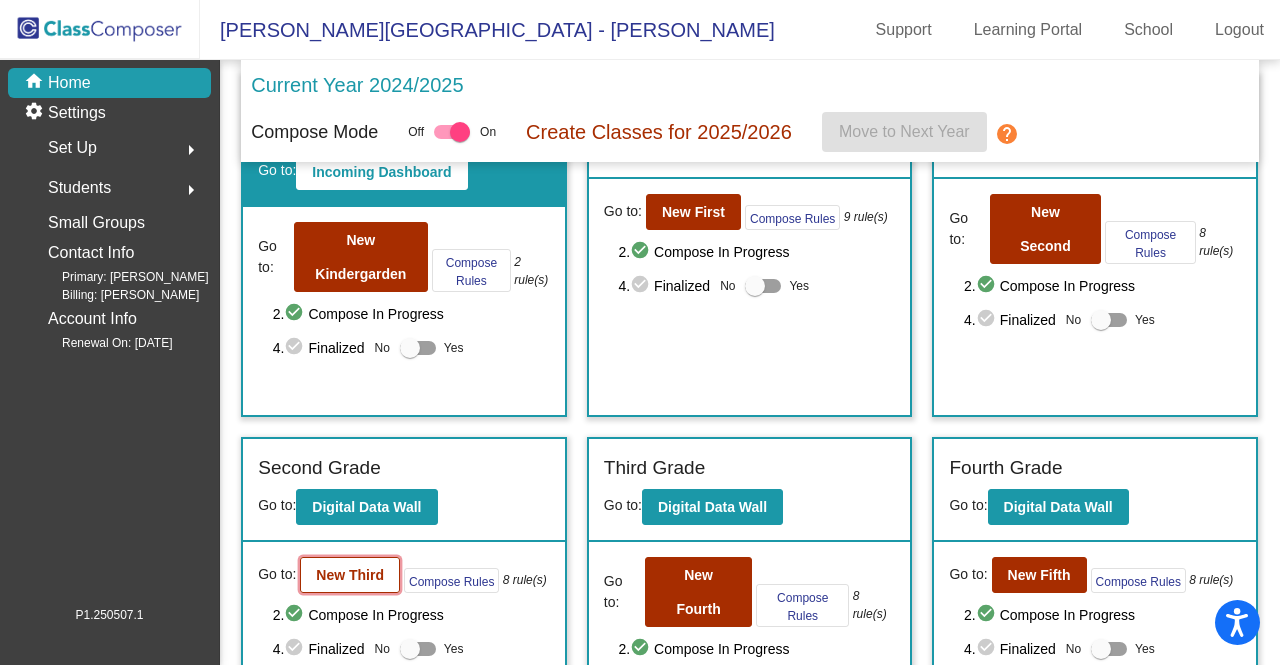 click on "New Third" 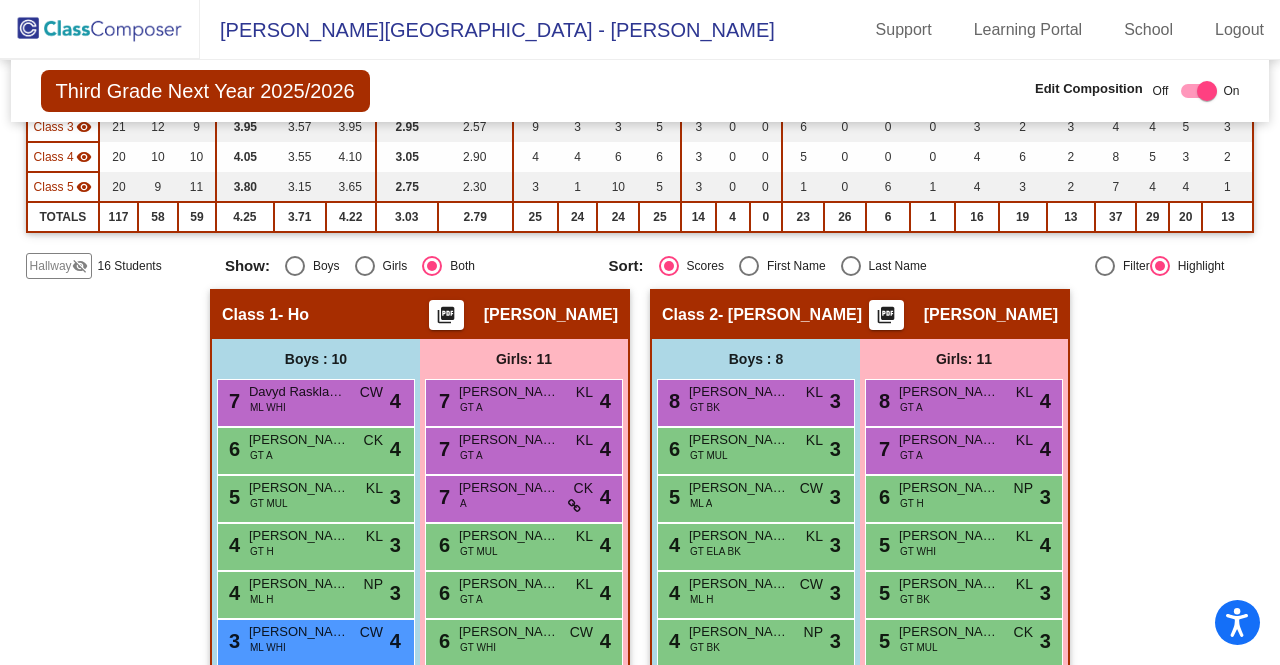 scroll, scrollTop: 0, scrollLeft: 0, axis: both 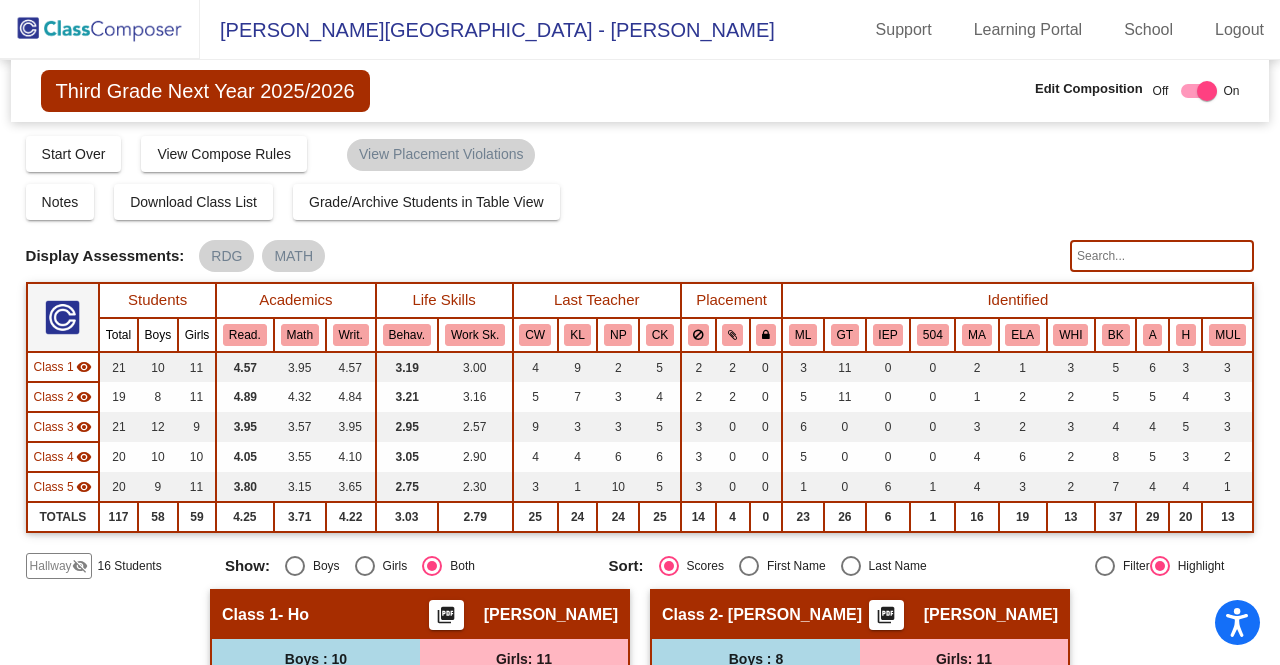 click on "Hallway" 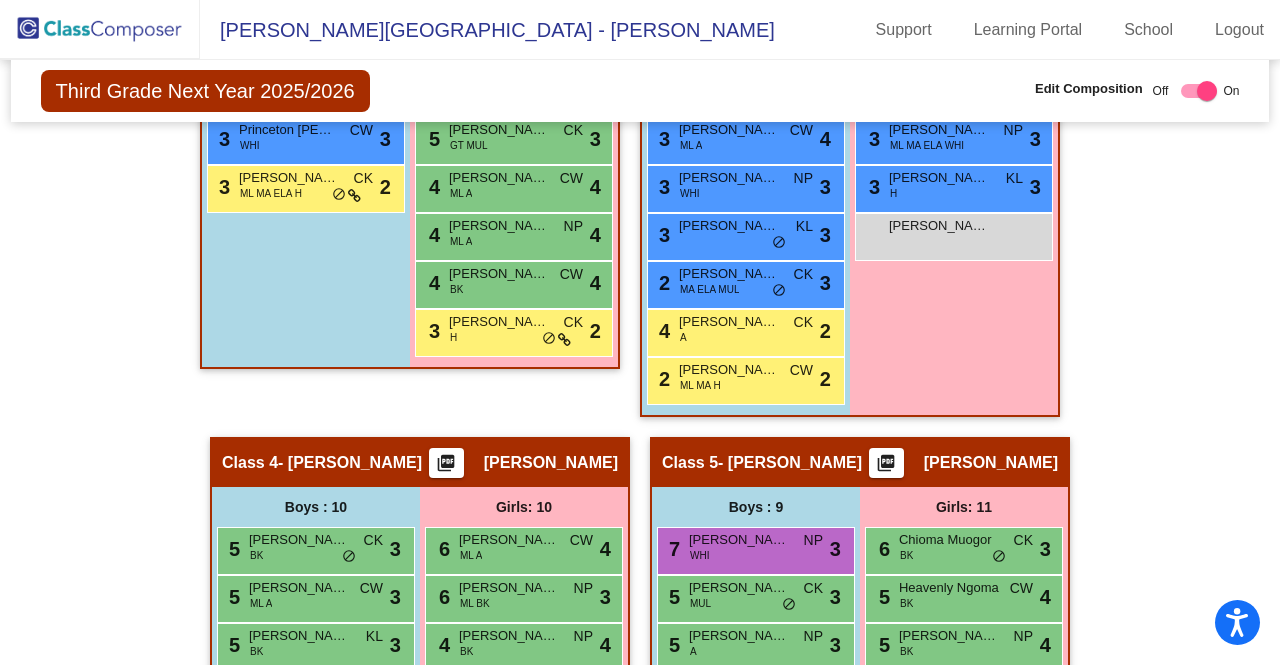 scroll, scrollTop: 1800, scrollLeft: 0, axis: vertical 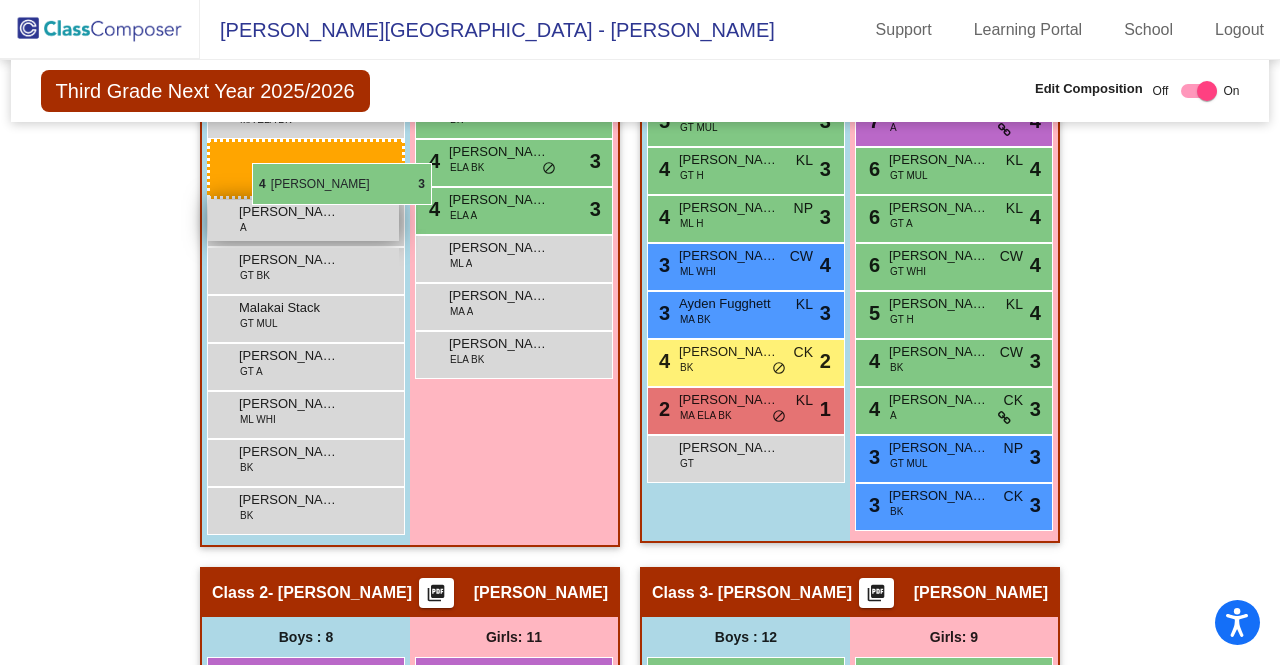 drag, startPoint x: 272, startPoint y: 489, endPoint x: 248, endPoint y: 163, distance: 326.88223 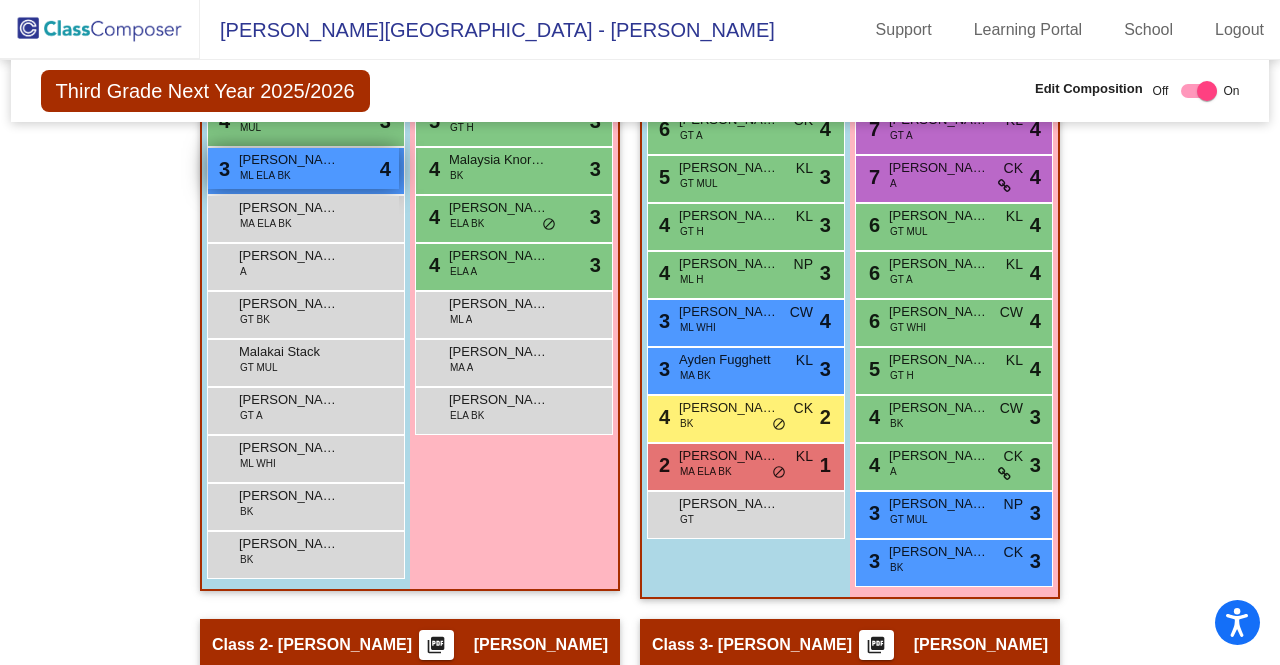 scroll, scrollTop: 420, scrollLeft: 0, axis: vertical 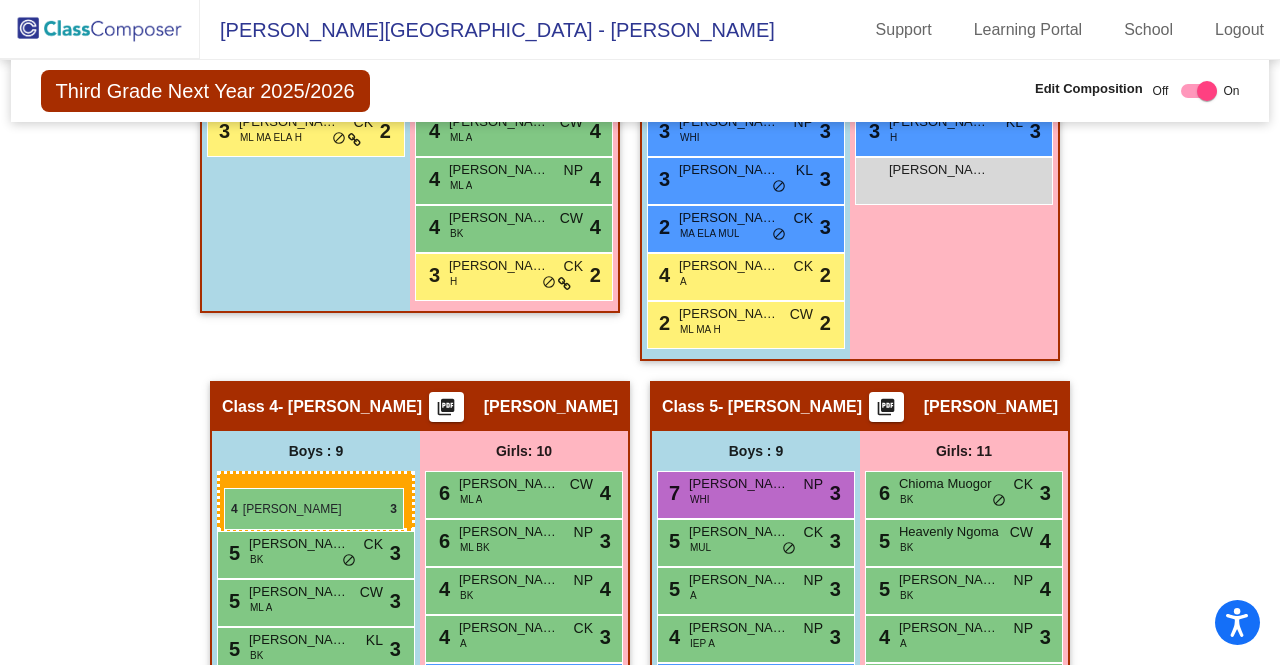 drag, startPoint x: 276, startPoint y: 316, endPoint x: 224, endPoint y: 488, distance: 179.68861 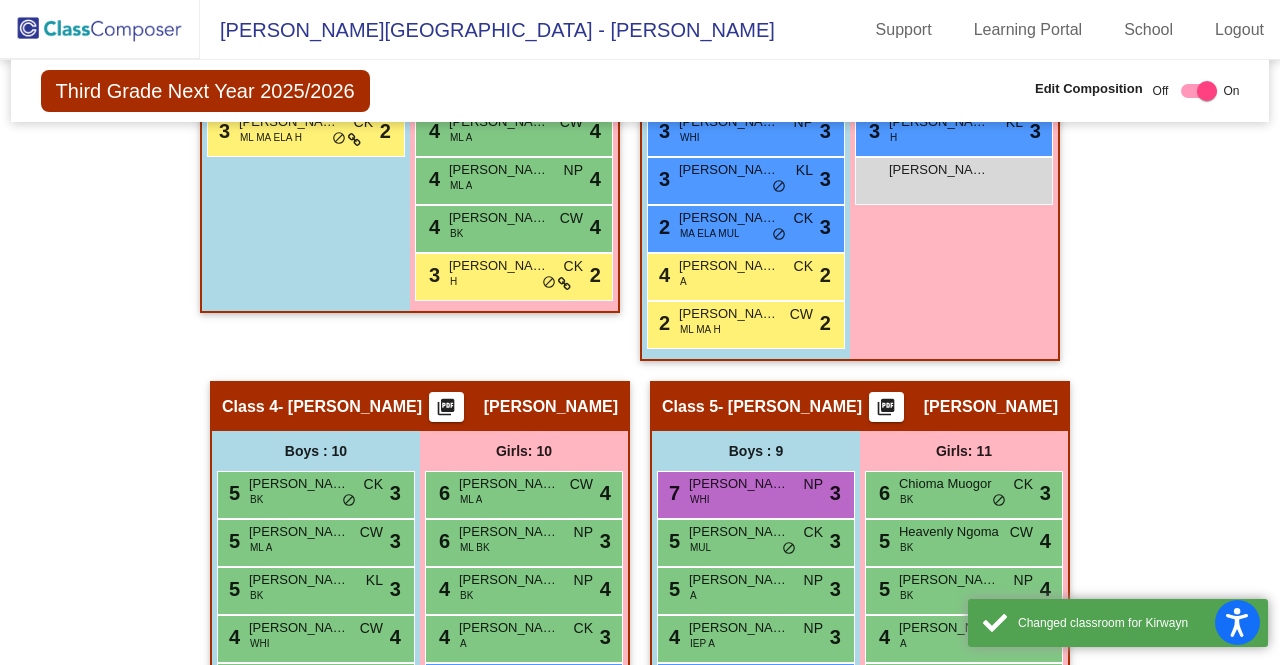 scroll, scrollTop: 1756, scrollLeft: 0, axis: vertical 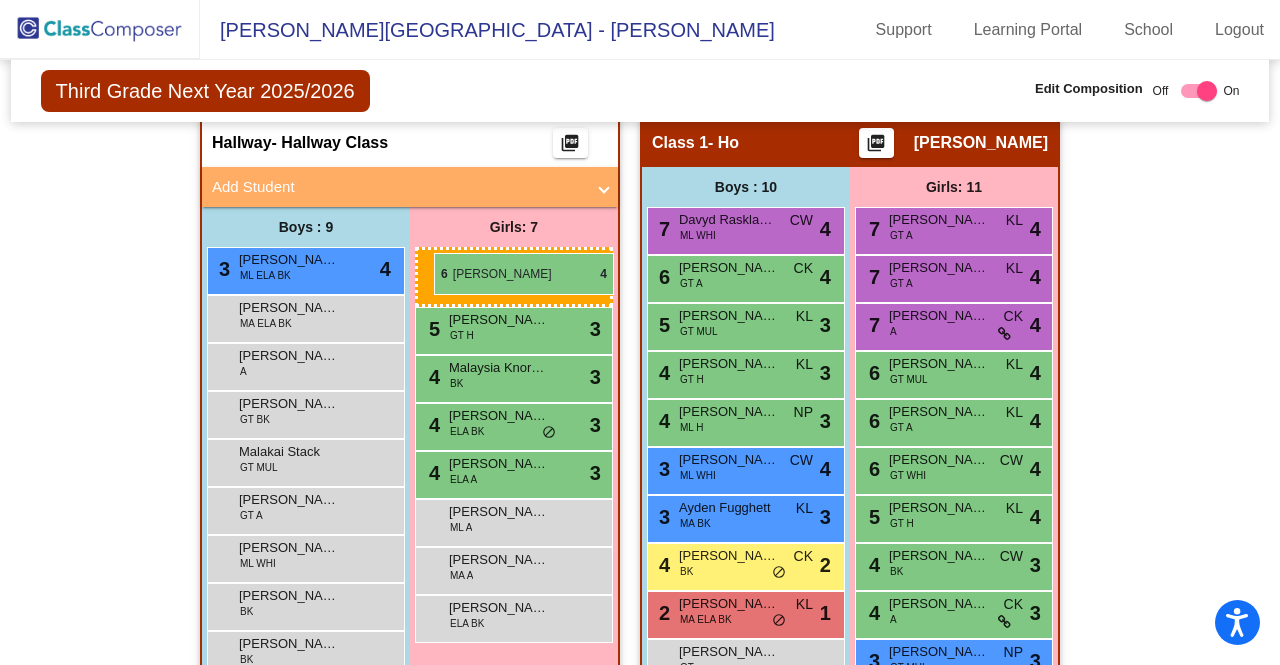 drag, startPoint x: 515, startPoint y: 297, endPoint x: 434, endPoint y: 253, distance: 92.17918 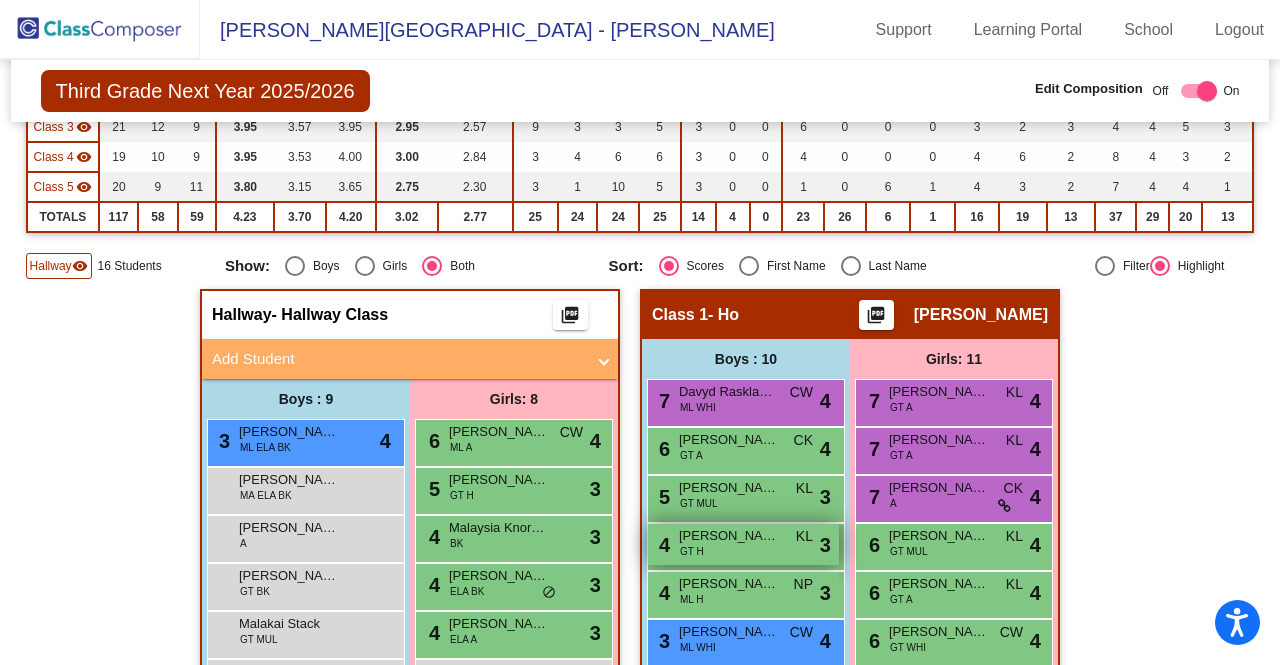 scroll, scrollTop: 400, scrollLeft: 0, axis: vertical 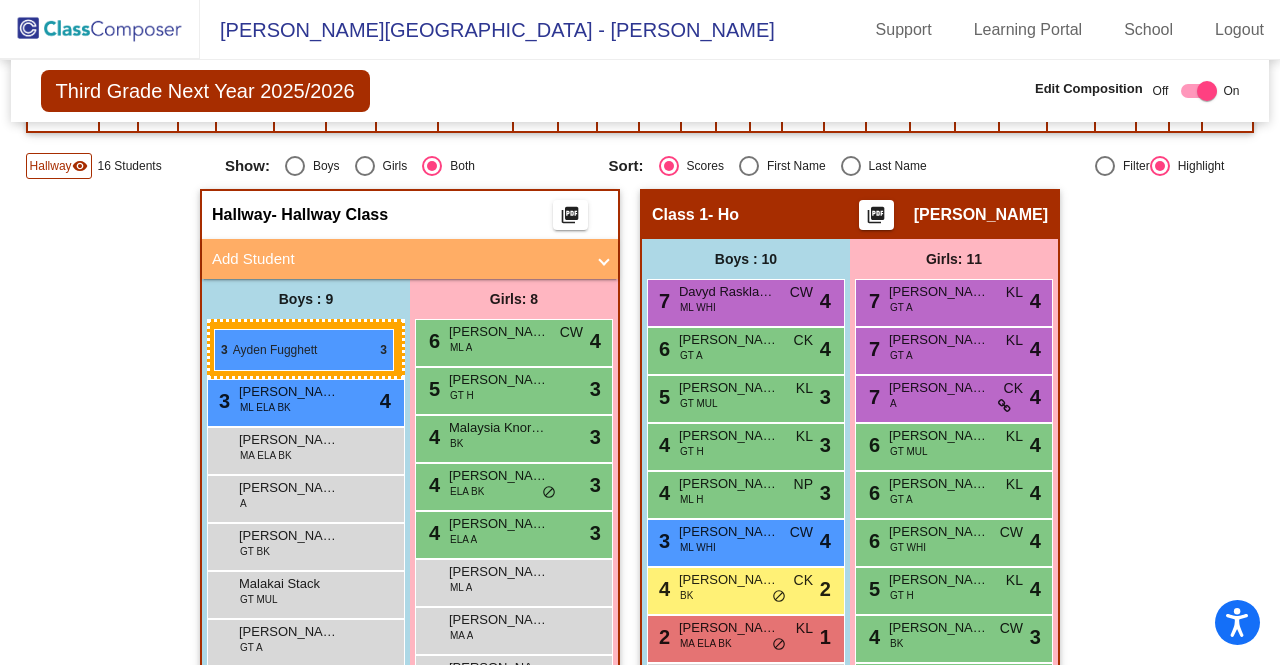 drag, startPoint x: 732, startPoint y: 587, endPoint x: 214, endPoint y: 329, distance: 578.69507 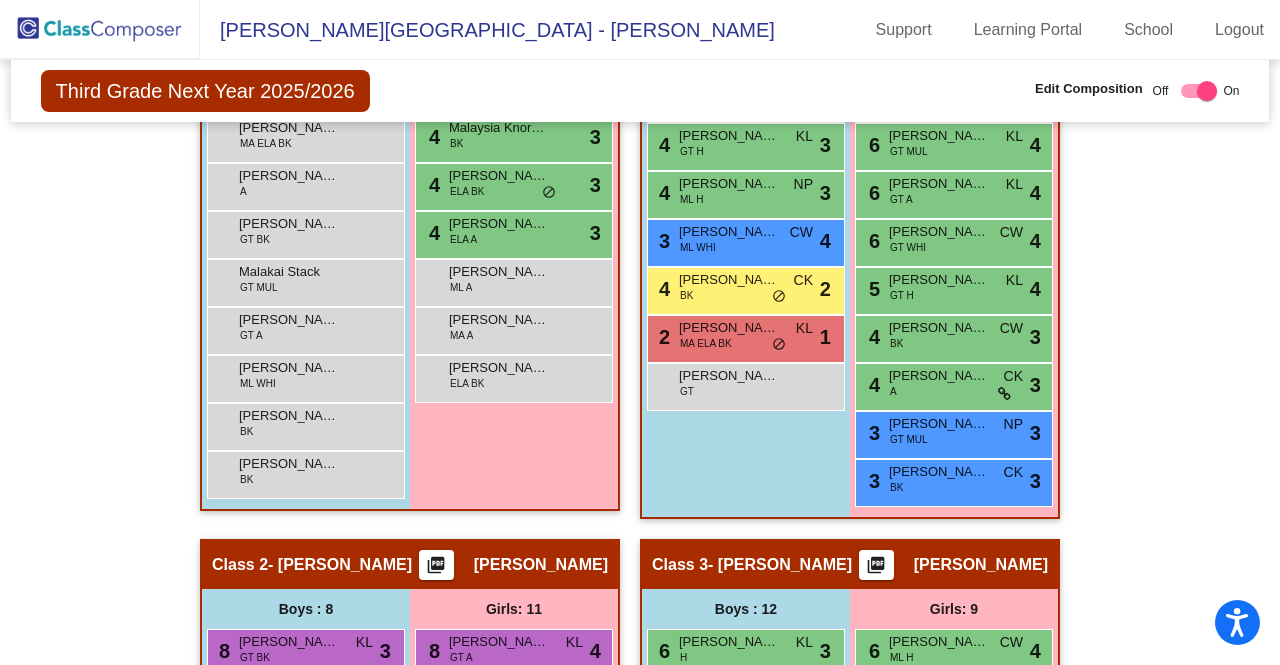 scroll, scrollTop: 200, scrollLeft: 0, axis: vertical 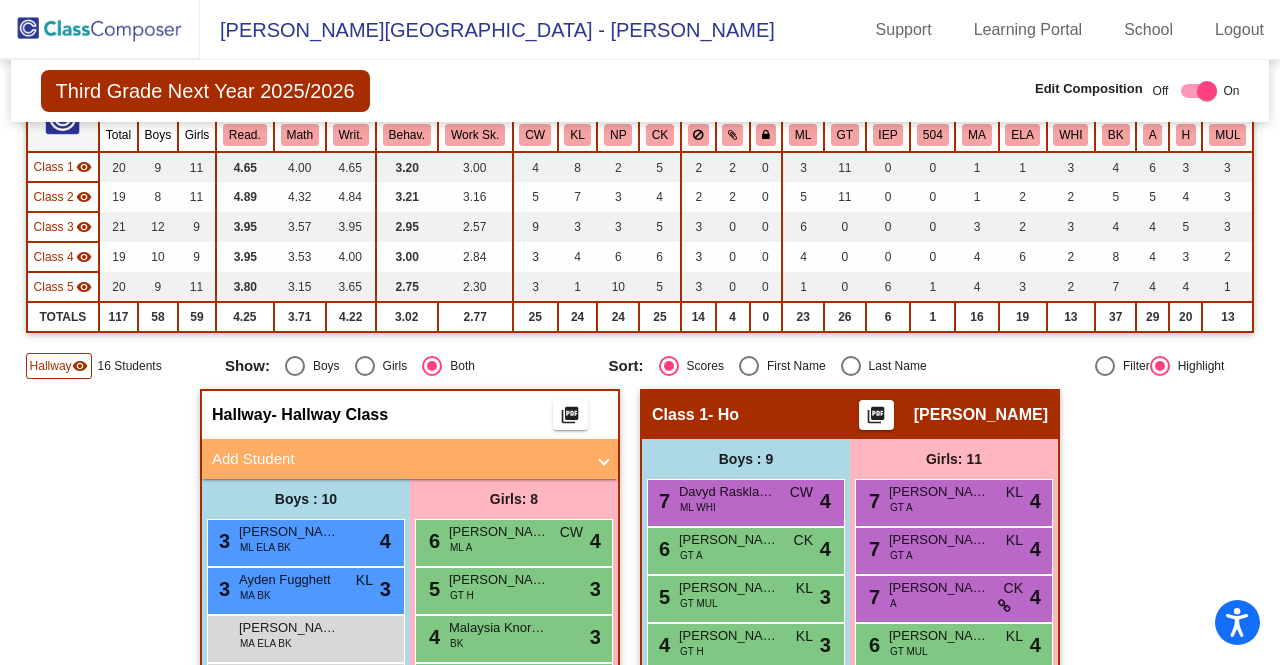 click on "Add Student" at bounding box center (406, 459) 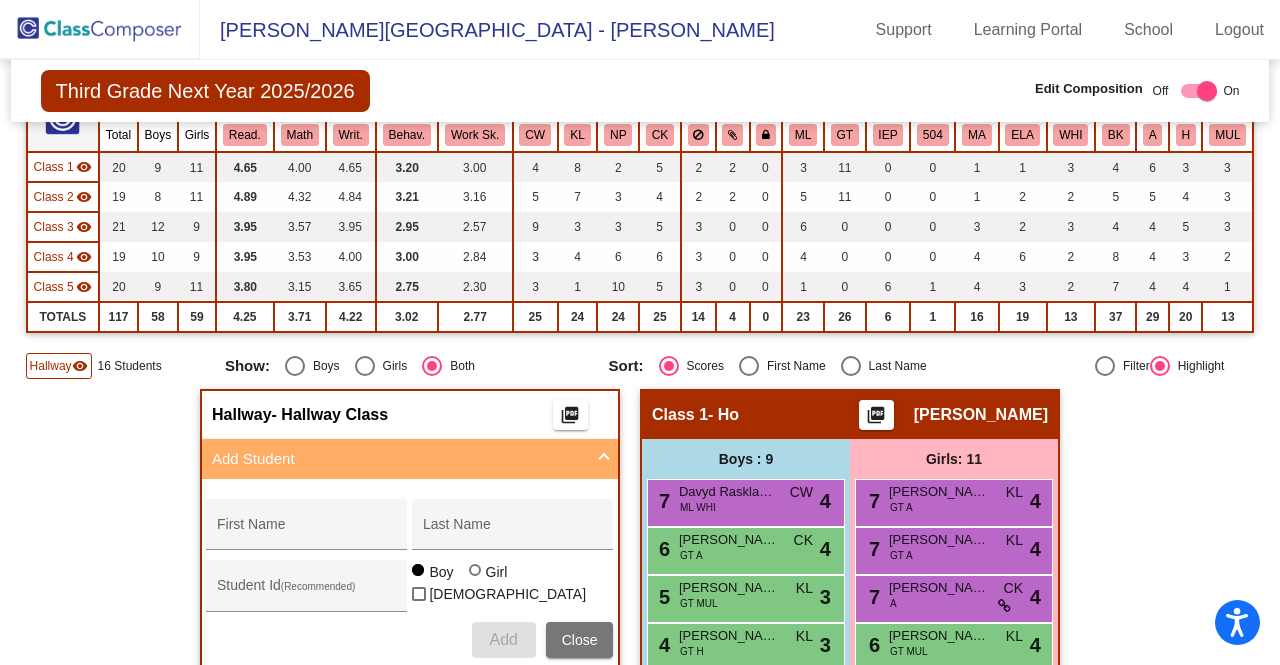 scroll, scrollTop: 400, scrollLeft: 0, axis: vertical 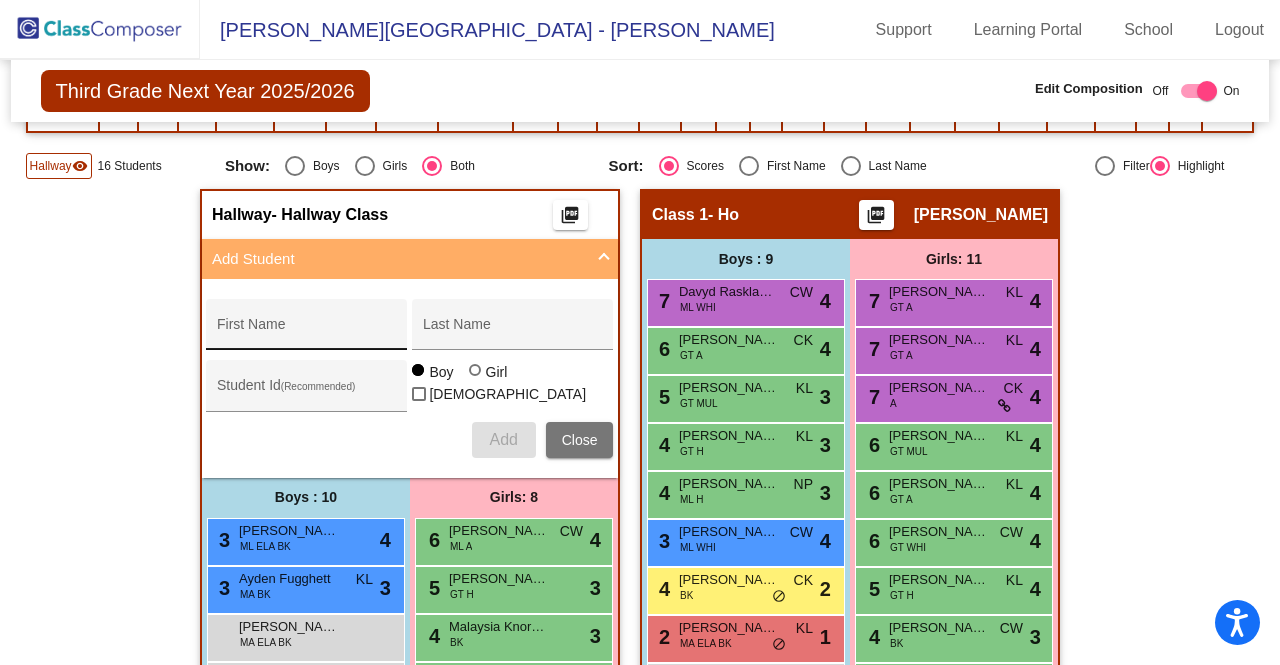 drag, startPoint x: 313, startPoint y: 327, endPoint x: 316, endPoint y: 317, distance: 10.440307 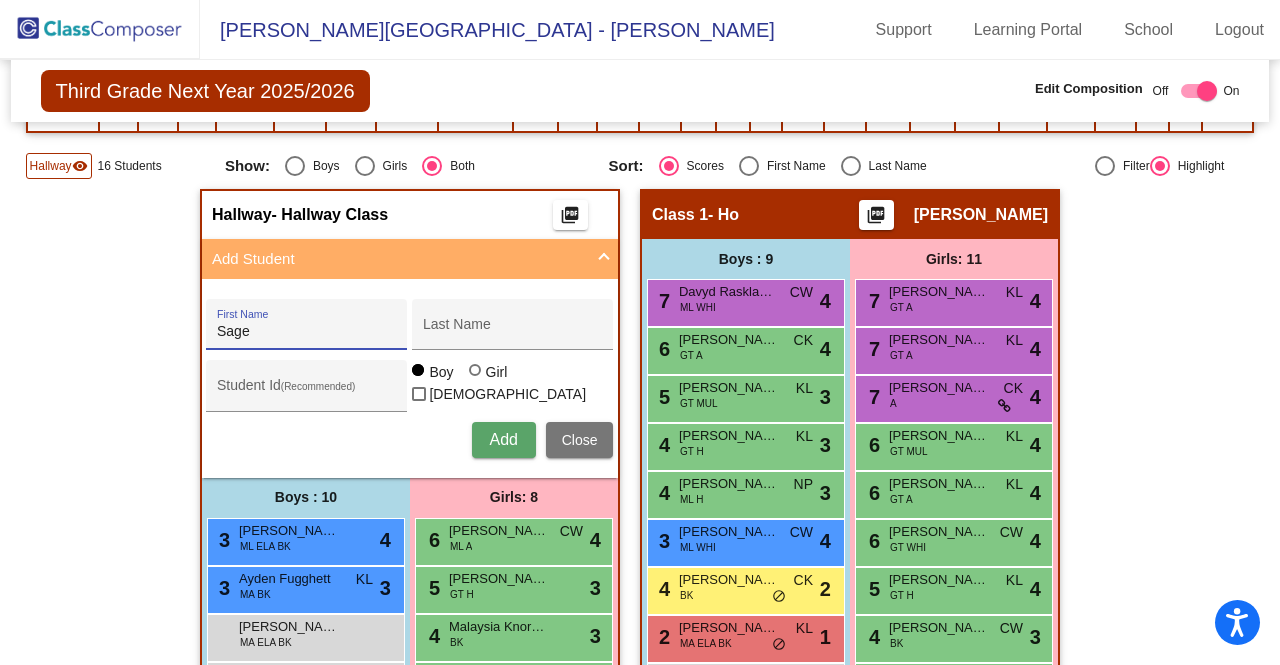type on "Sage" 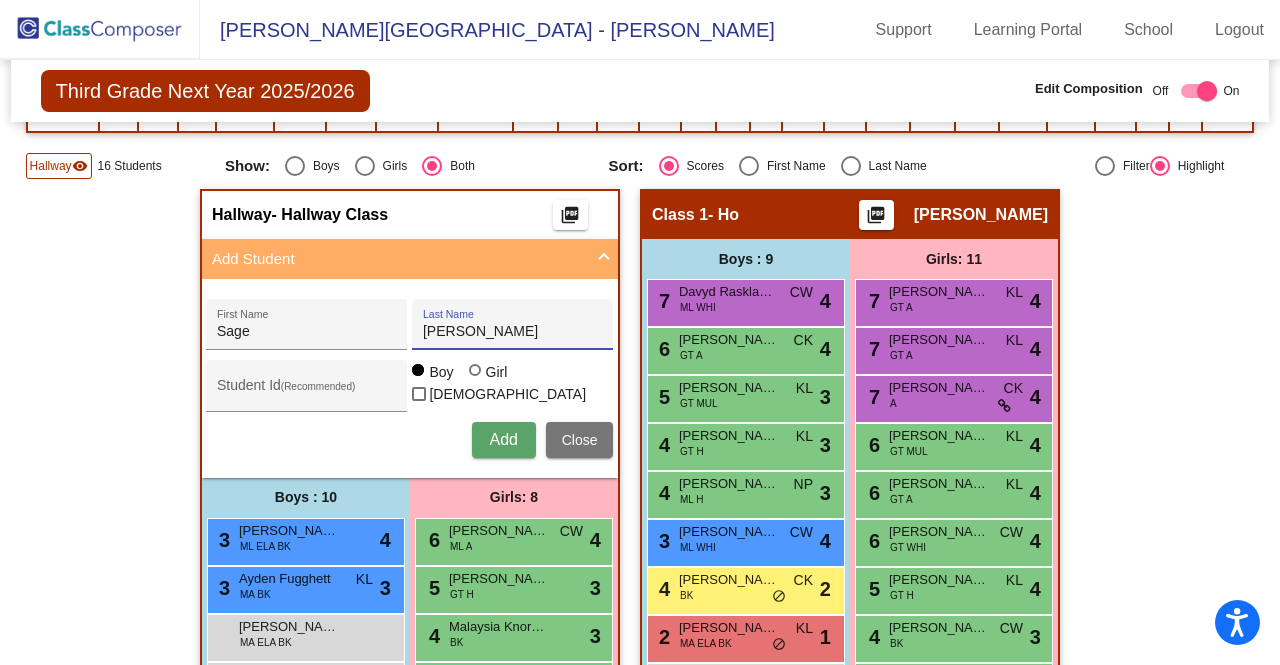 type on "Carson" 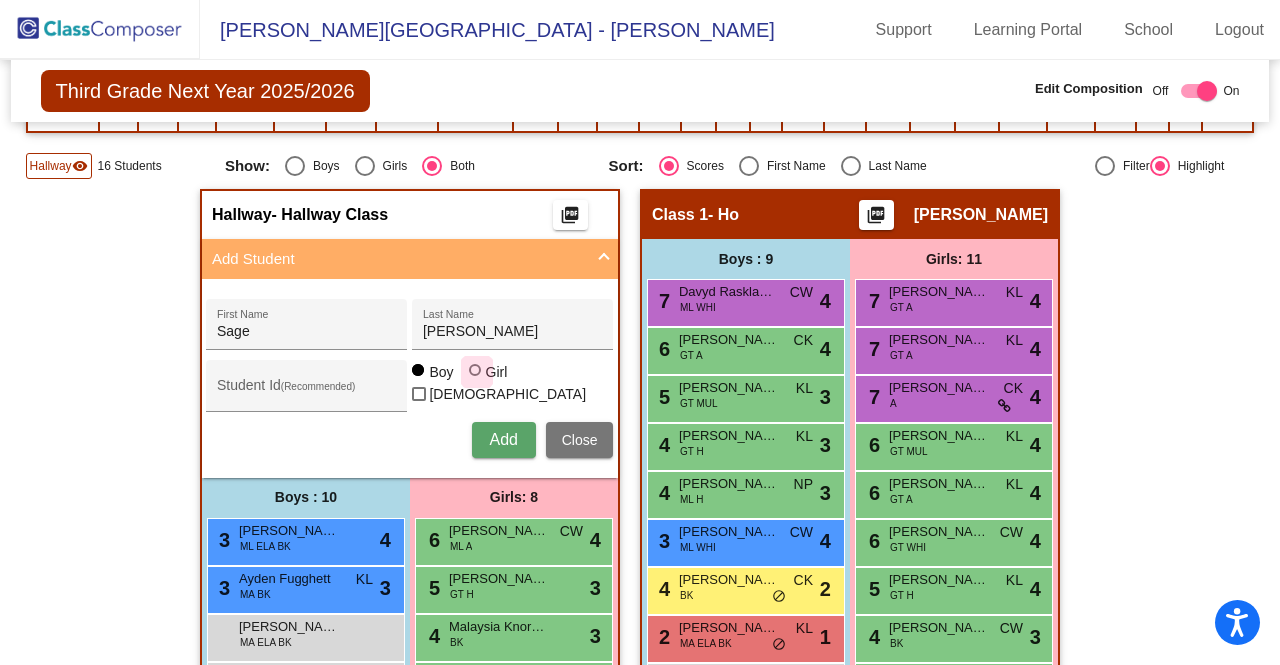 click at bounding box center (475, 370) 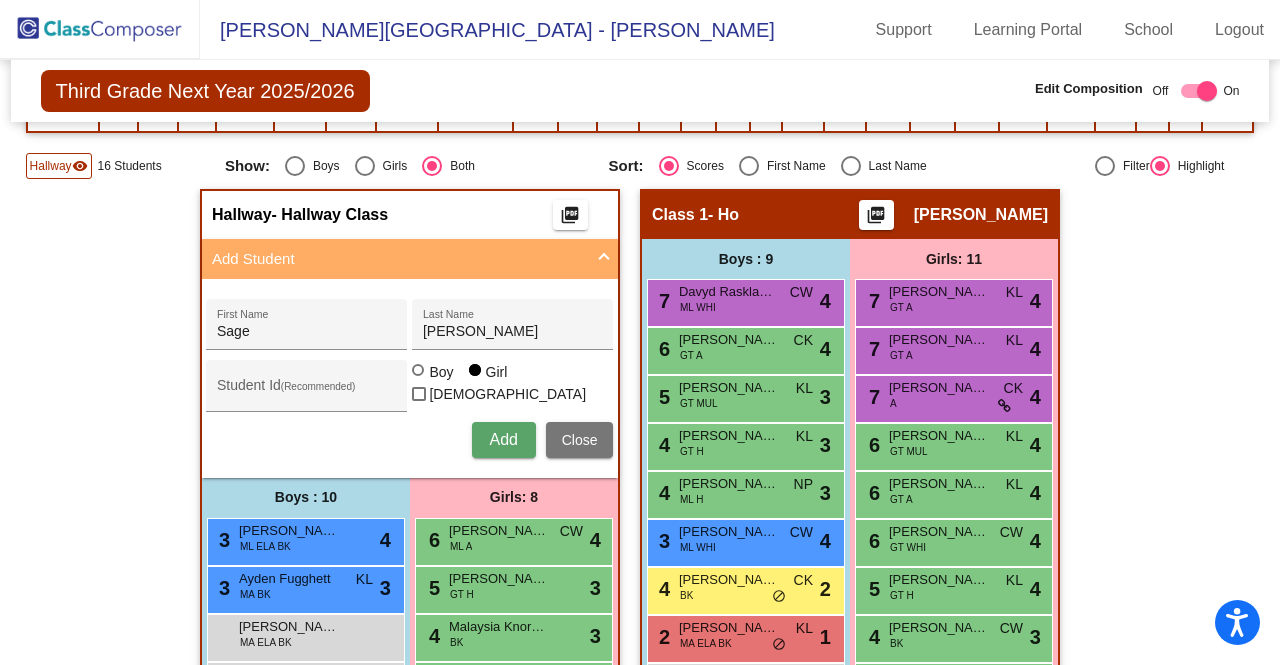 click on "Add" at bounding box center [504, 440] 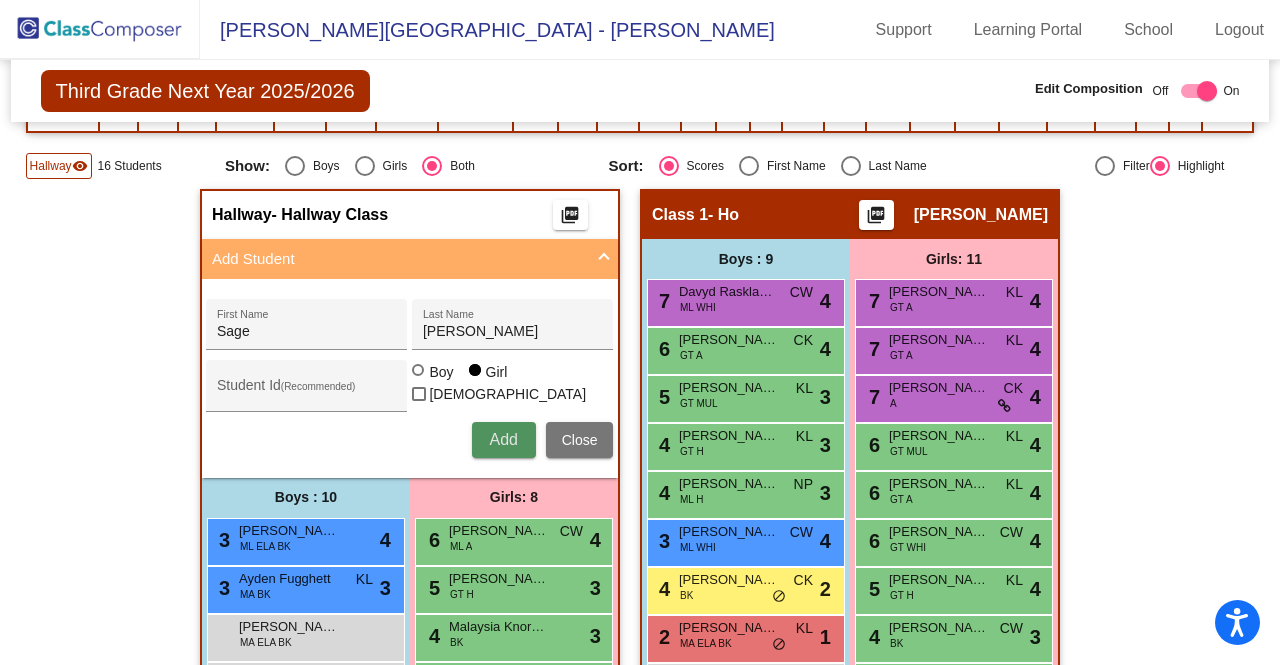 type 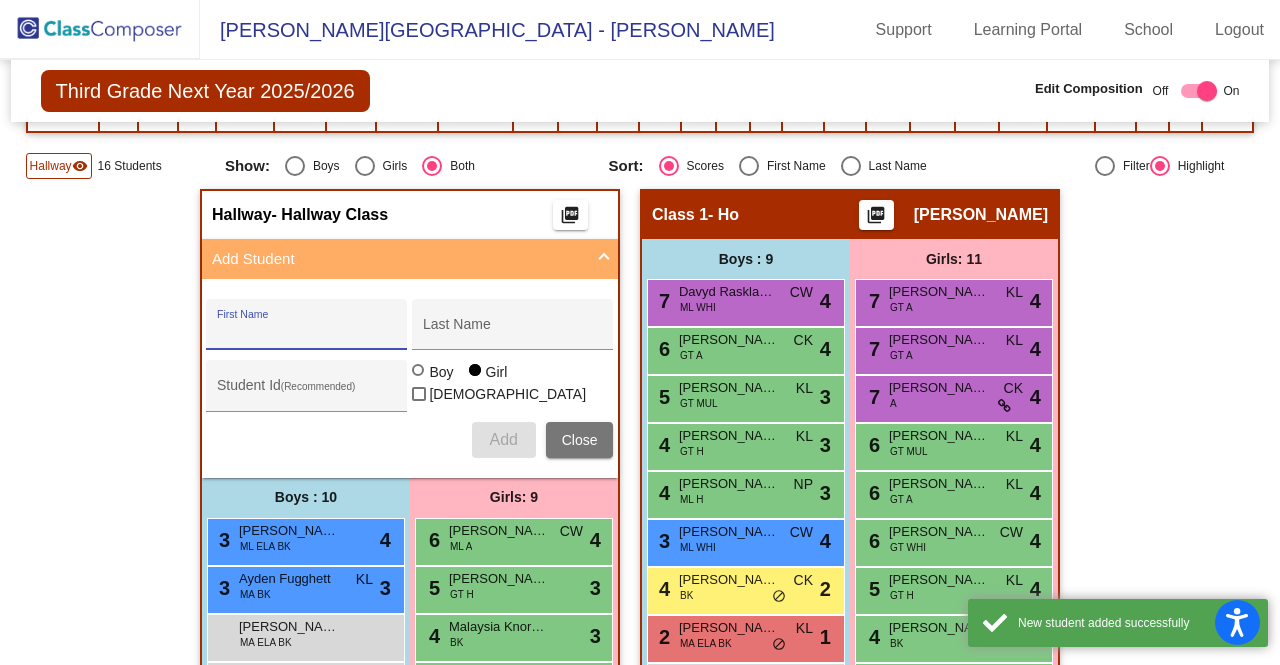 scroll, scrollTop: 1000, scrollLeft: 0, axis: vertical 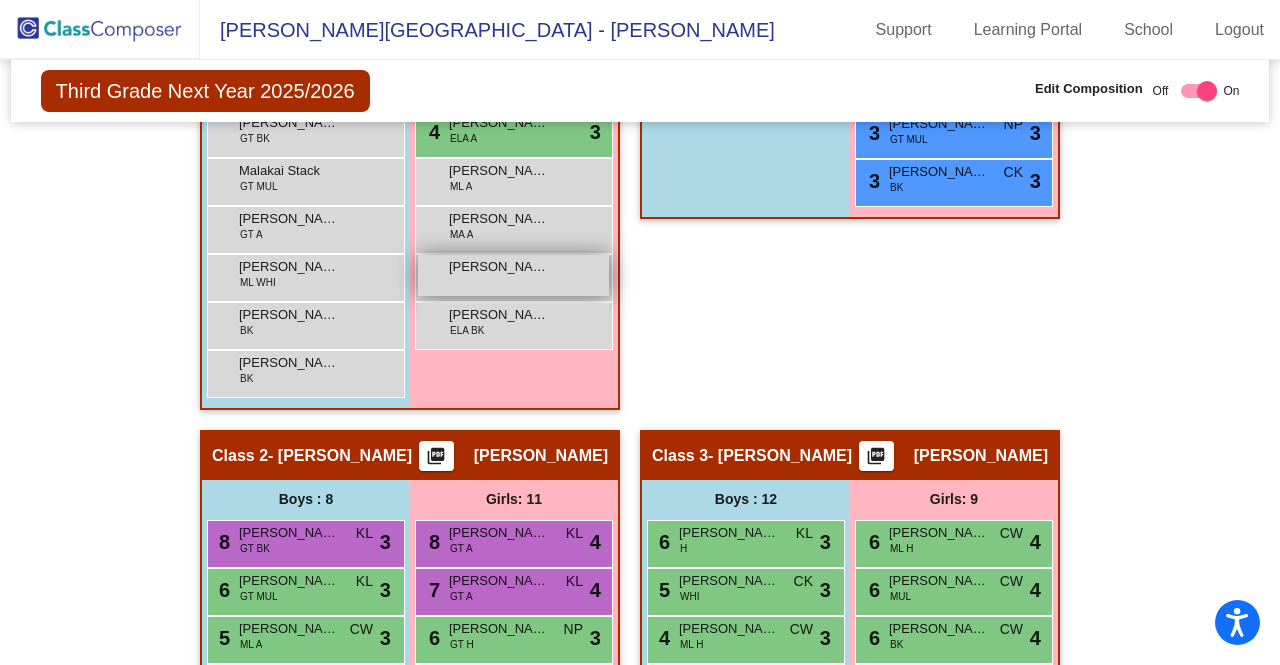 click on "Sage Carson lock do_not_disturb_alt" at bounding box center [513, 275] 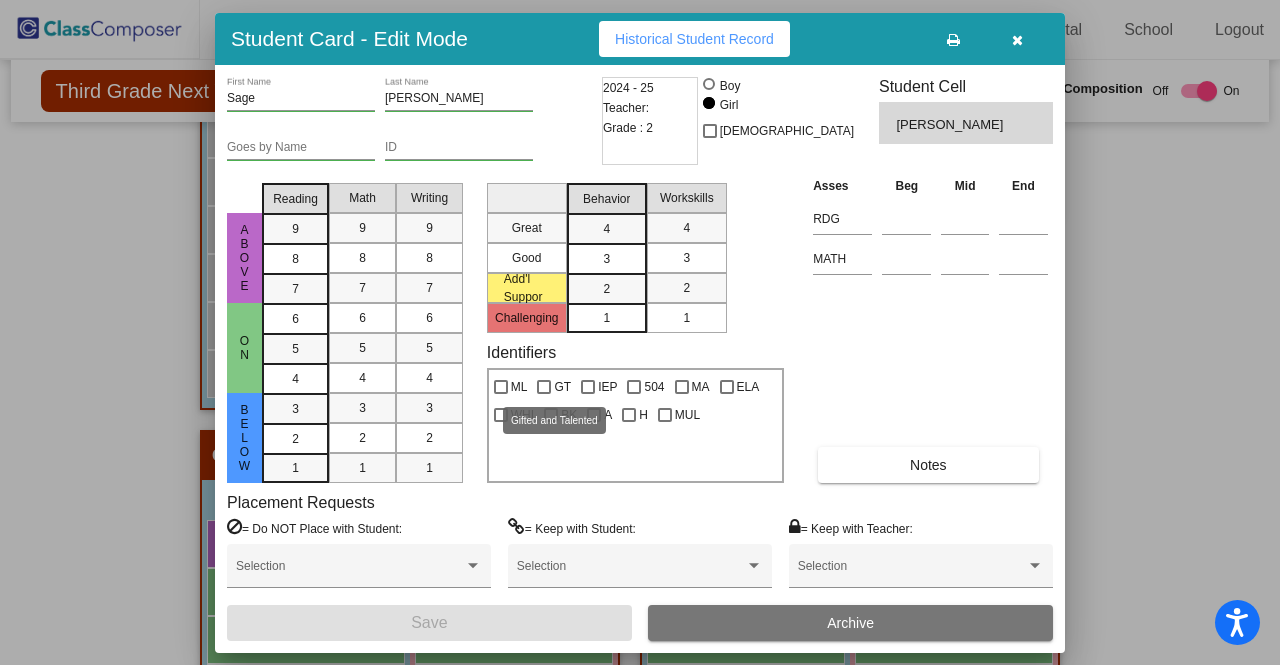 click at bounding box center (544, 387) 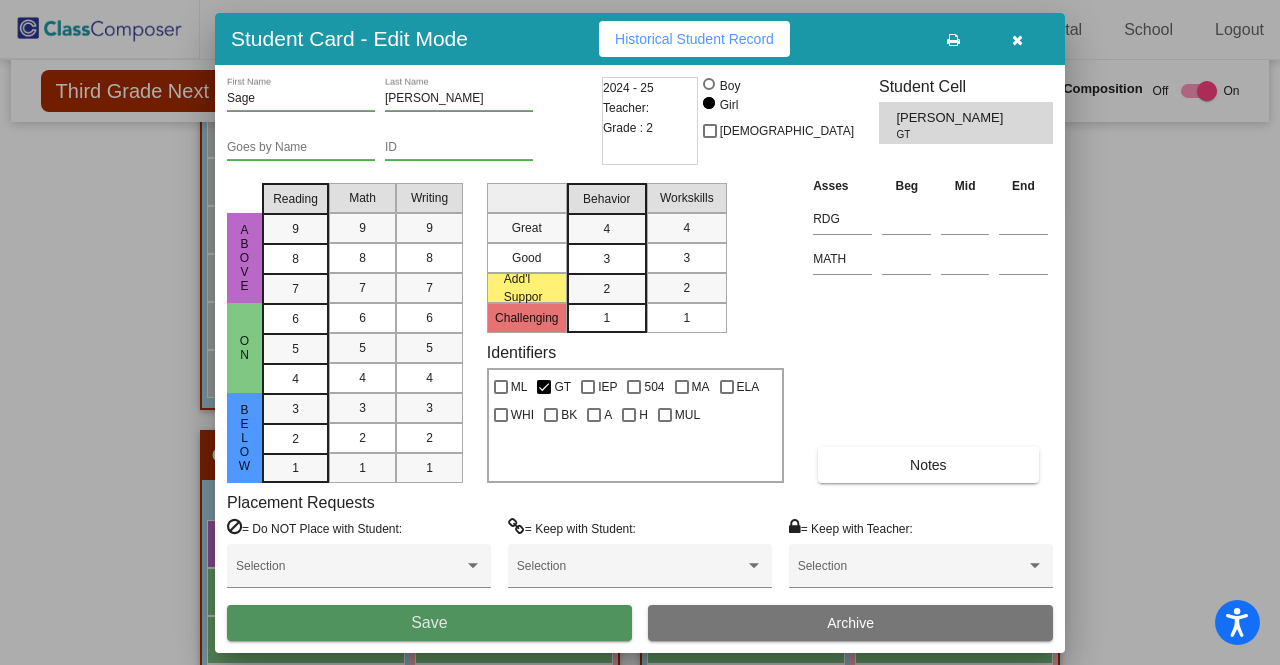 click on "Save" at bounding box center [429, 623] 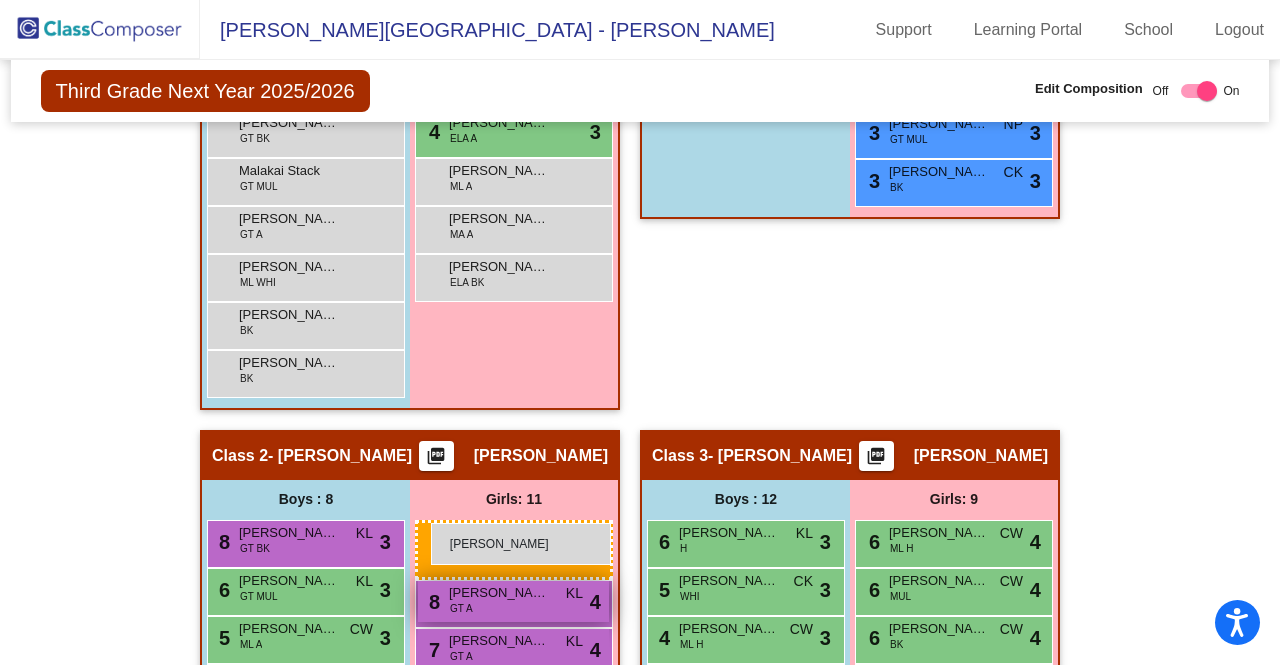 drag, startPoint x: 518, startPoint y: 282, endPoint x: 426, endPoint y: 526, distance: 260.7681 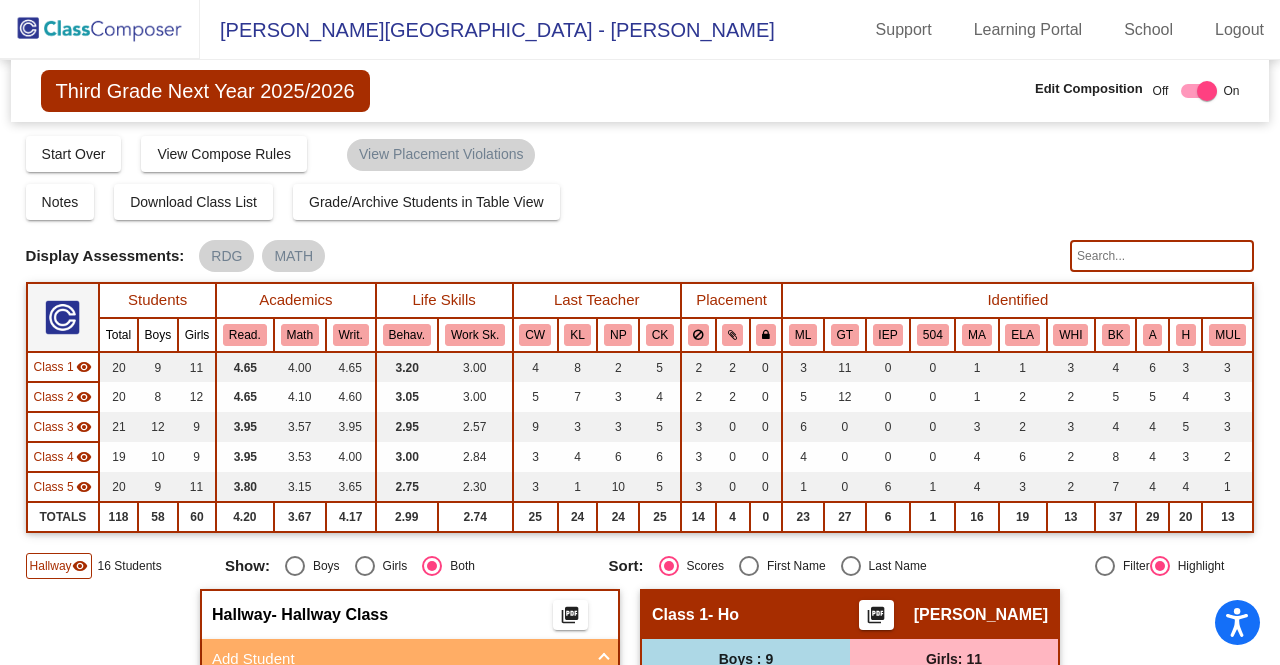 scroll, scrollTop: 300, scrollLeft: 0, axis: vertical 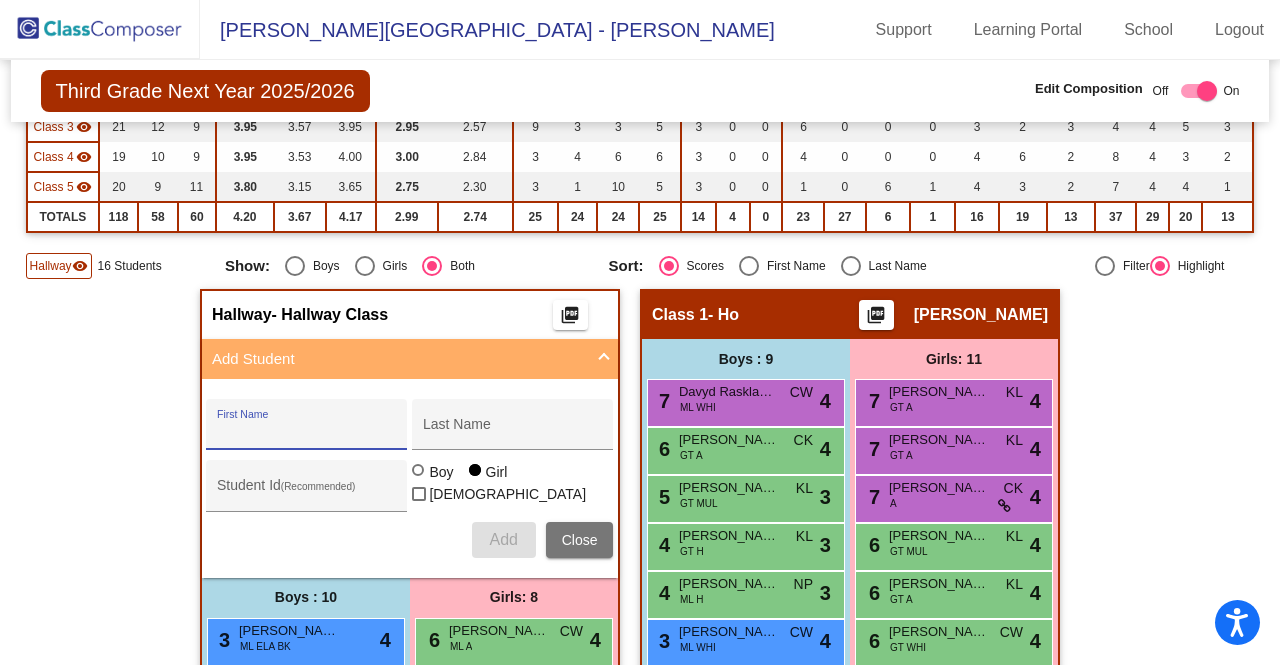click on "First Name" at bounding box center [307, 432] 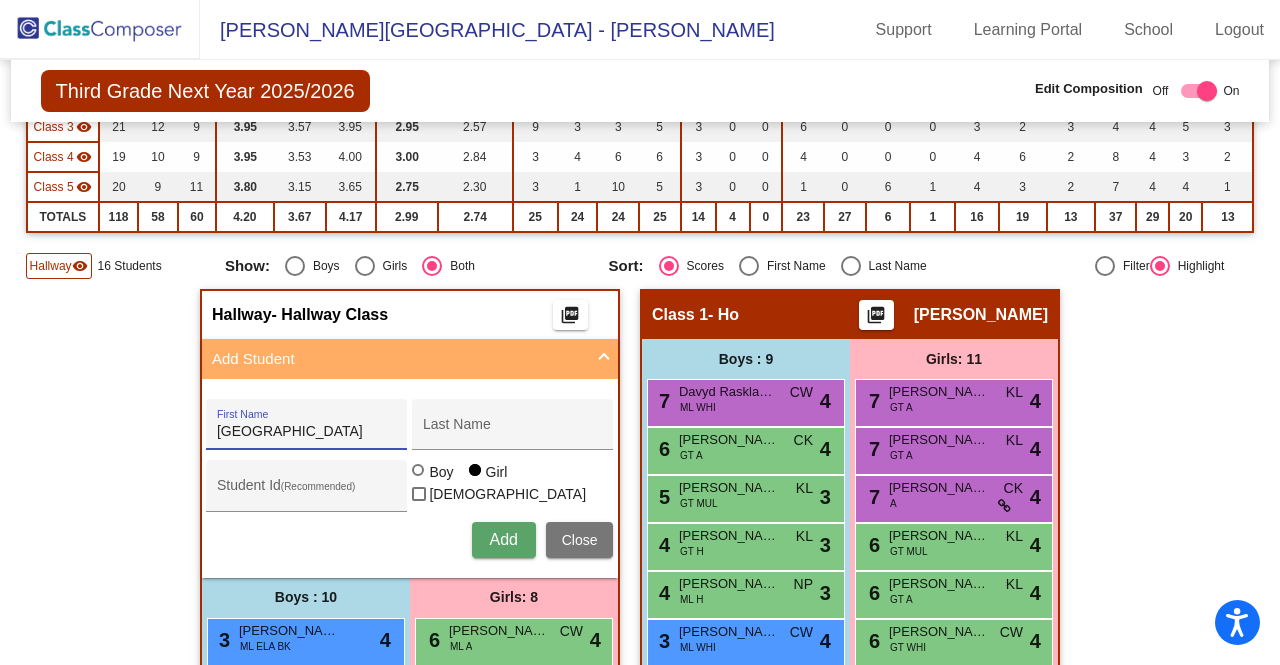 type on "Malaysia" 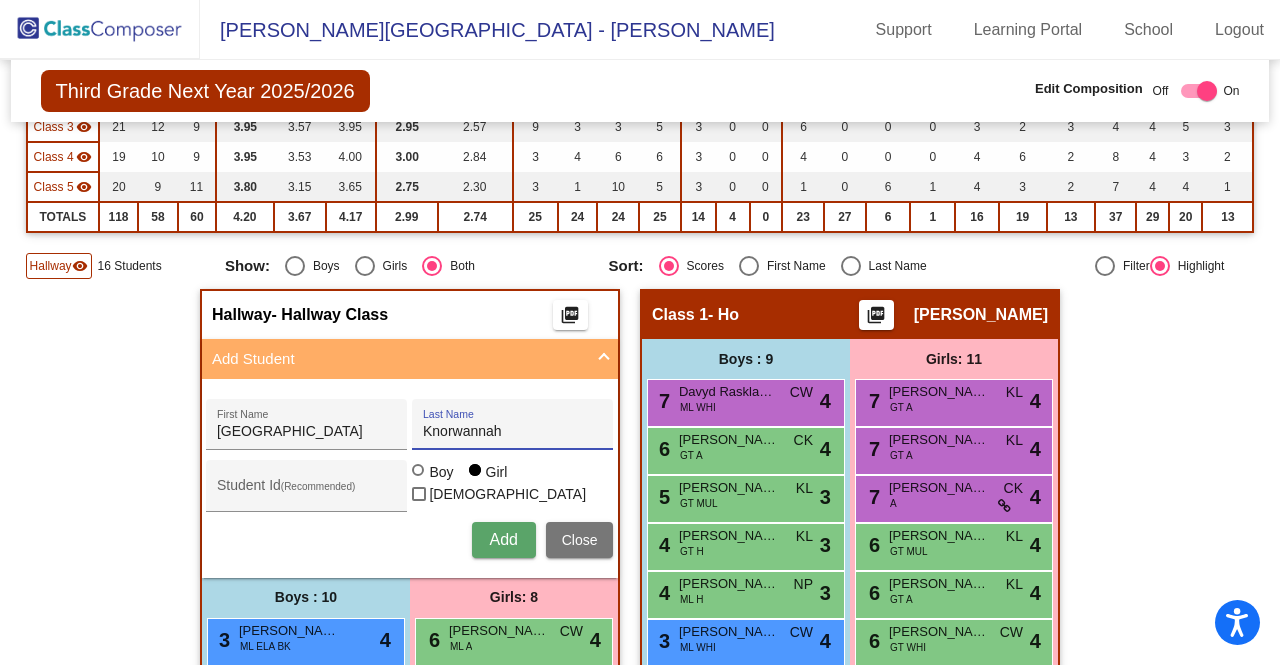 type on "Knorwannah" 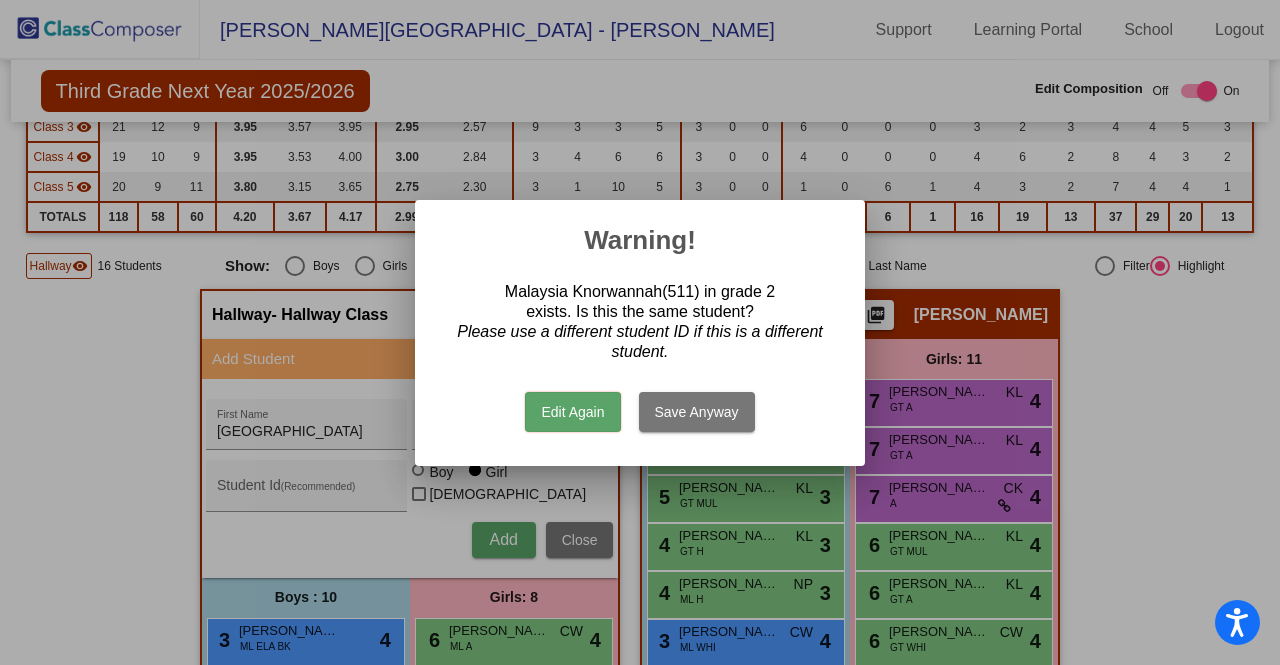 click on "Save Anyway" at bounding box center [697, 412] 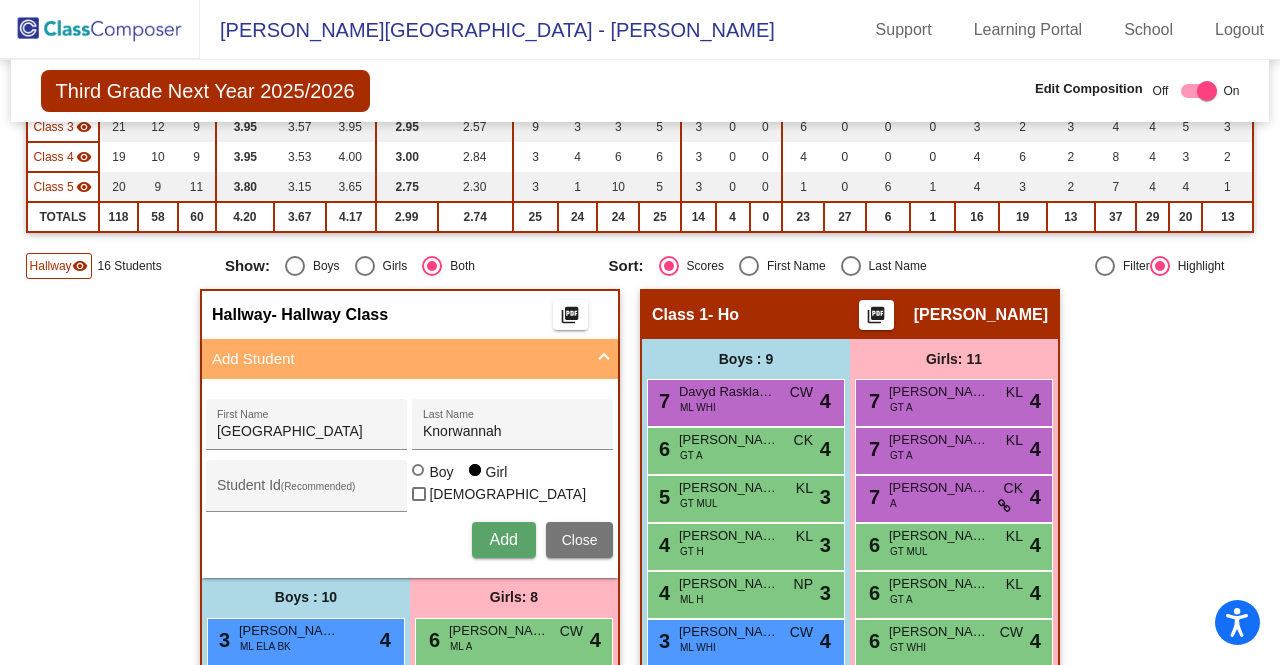 type 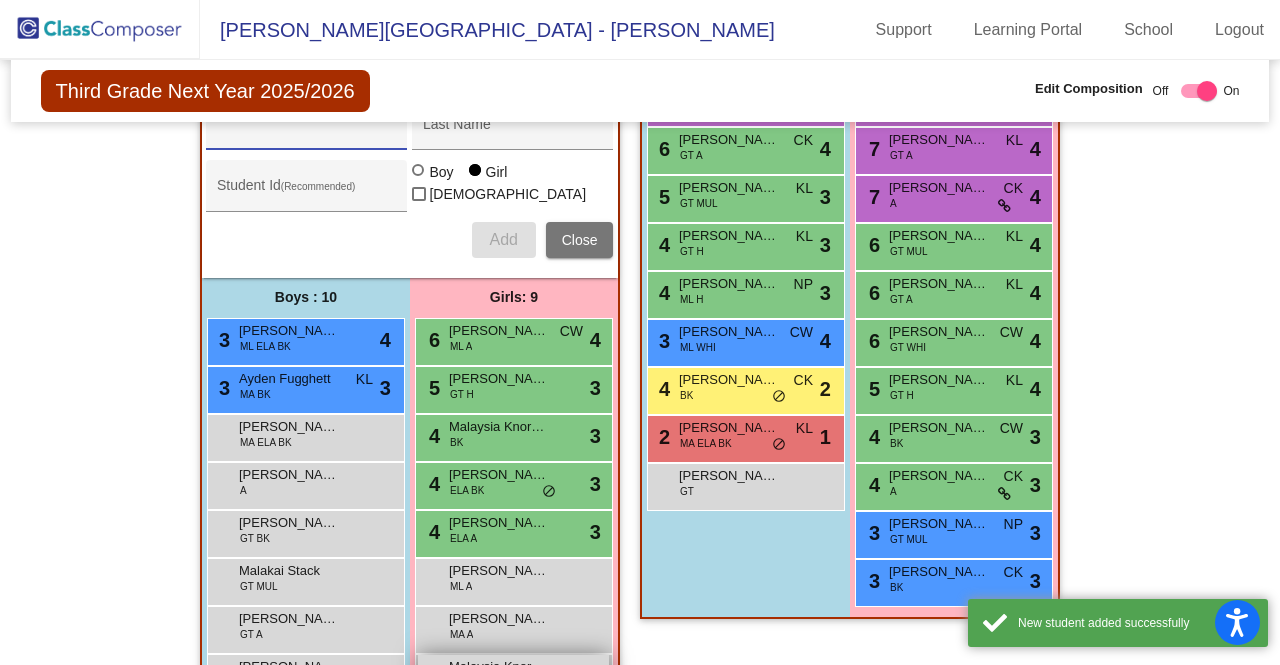 scroll, scrollTop: 800, scrollLeft: 0, axis: vertical 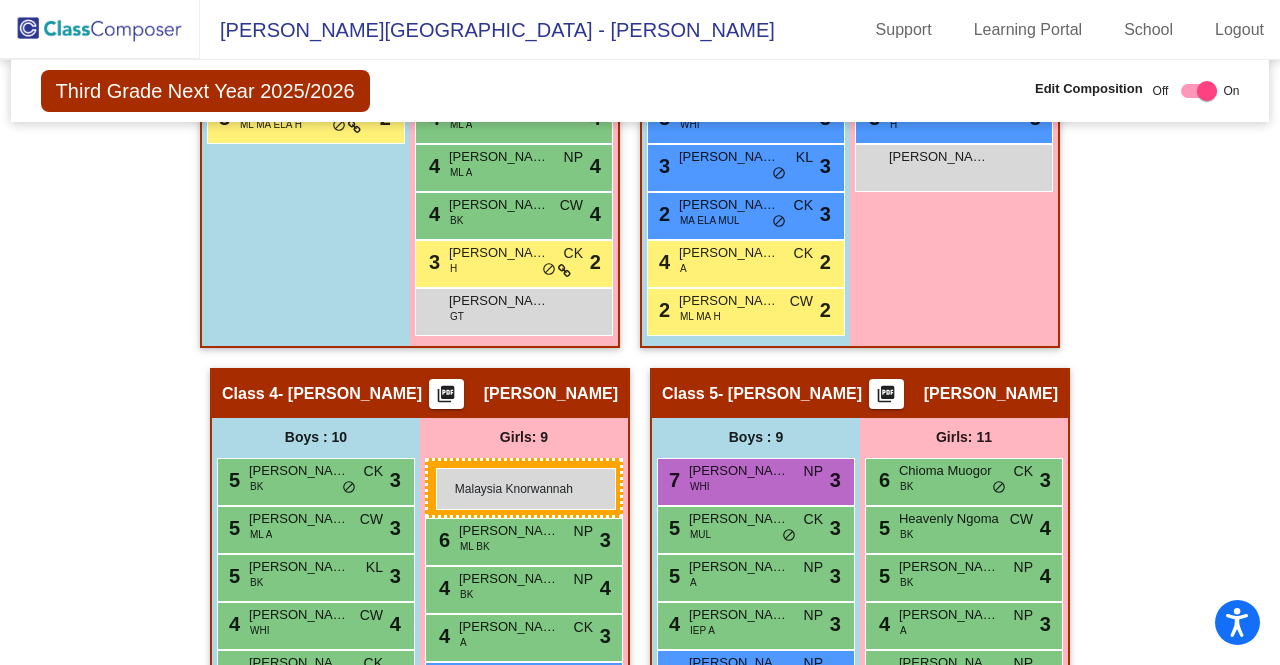 drag, startPoint x: 524, startPoint y: 470, endPoint x: 436, endPoint y: 468, distance: 88.02273 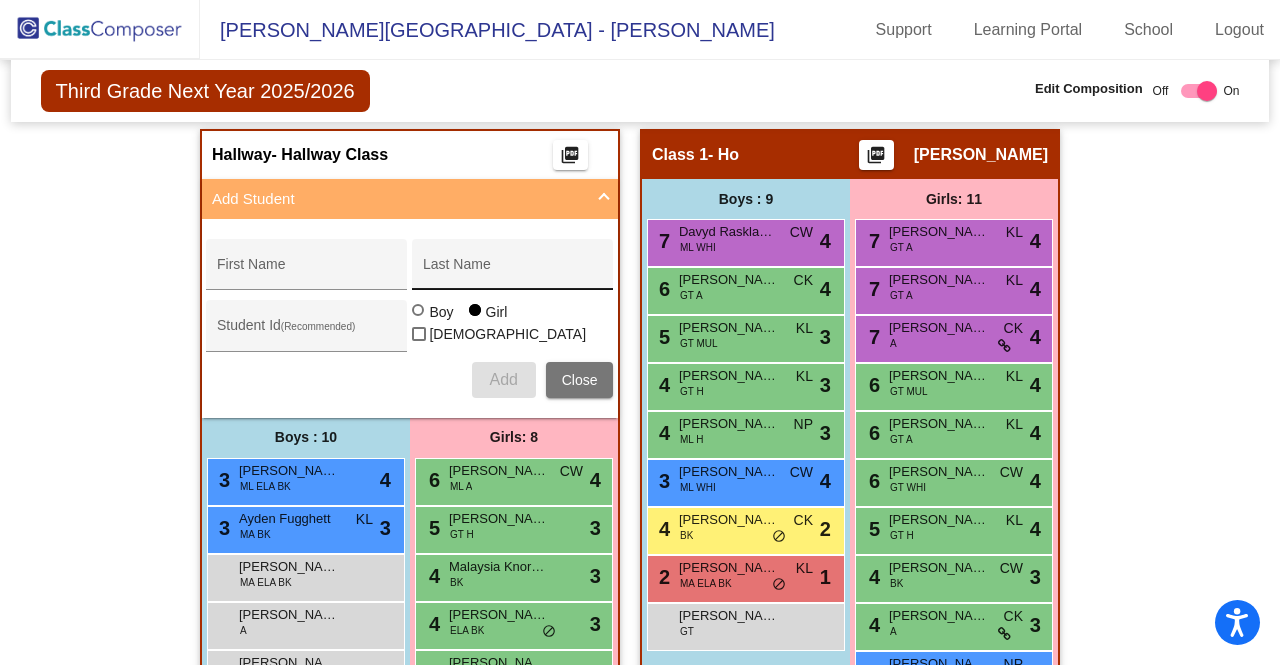 scroll, scrollTop: 360, scrollLeft: 0, axis: vertical 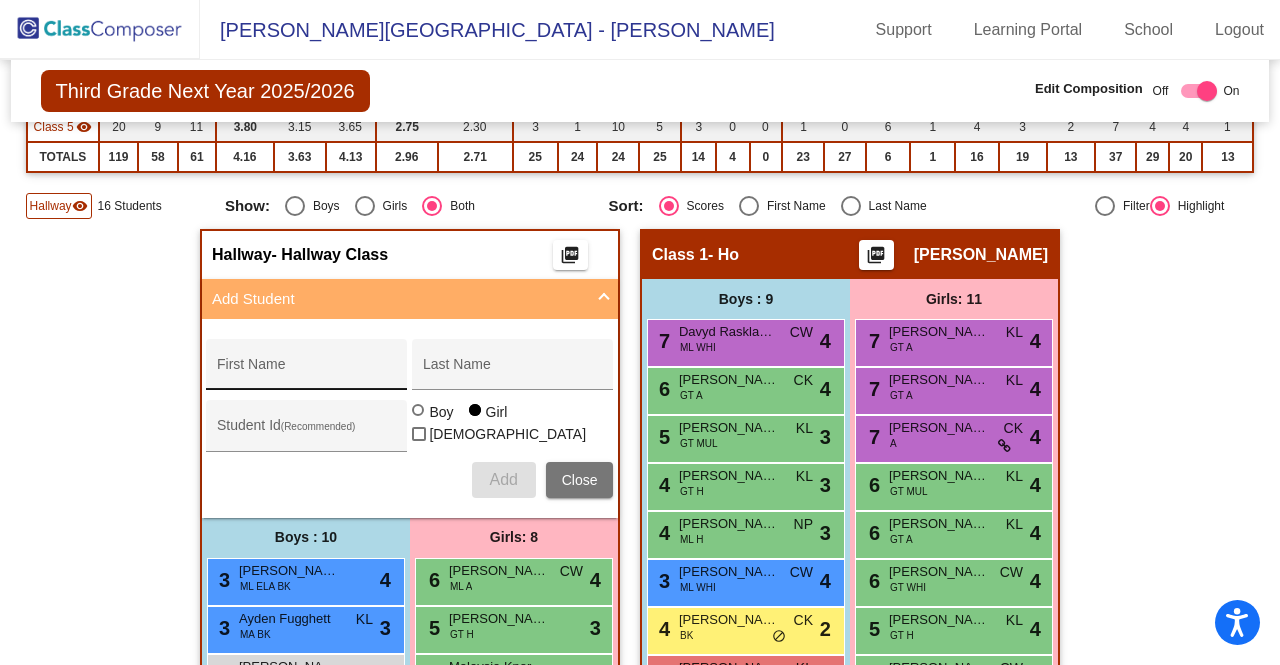 click on "First Name" at bounding box center (307, 372) 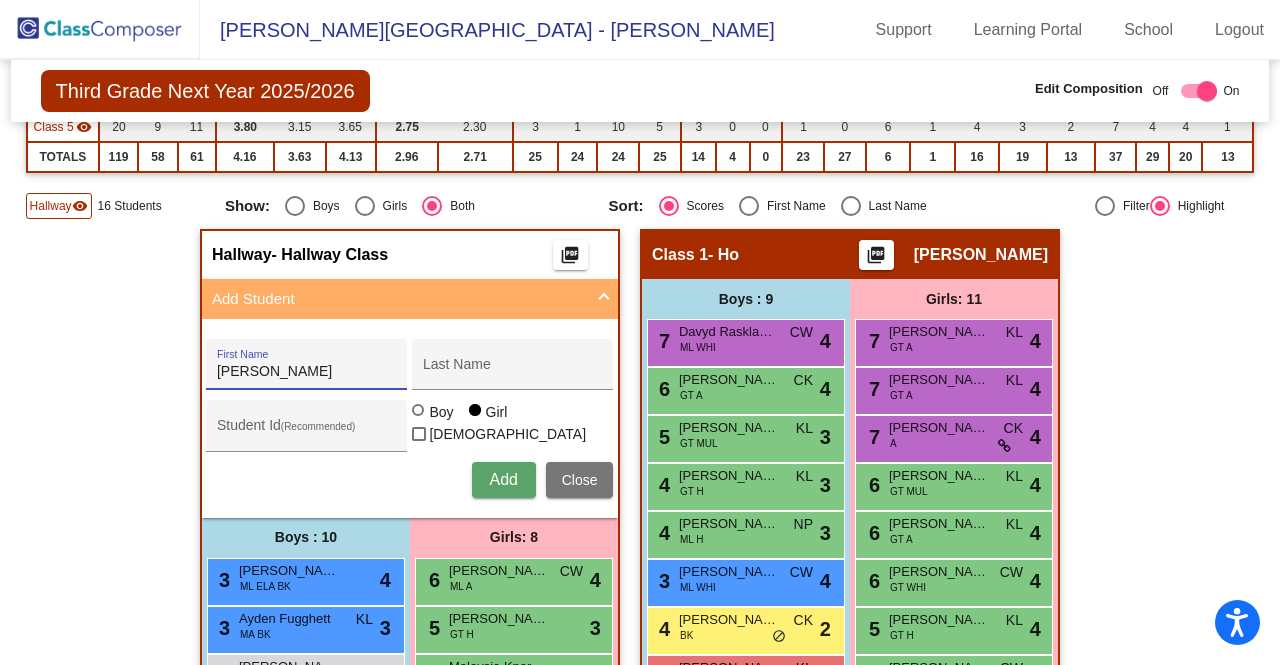 type on "Melendez" 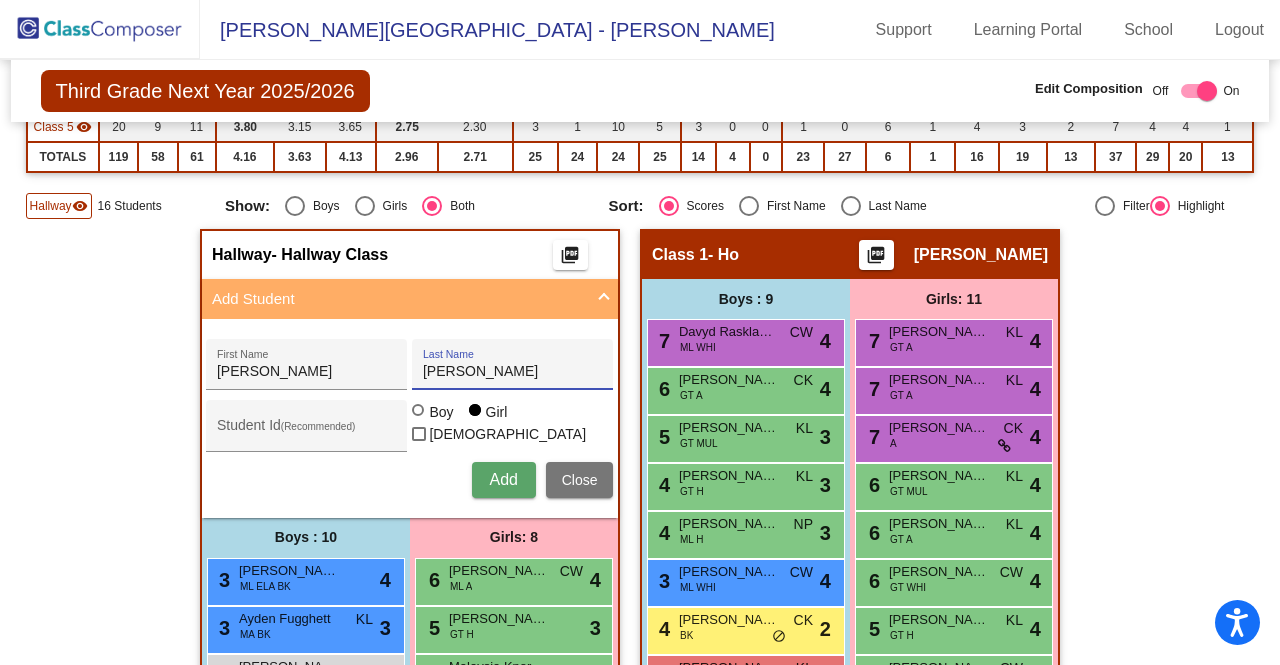 type on "Isabella" 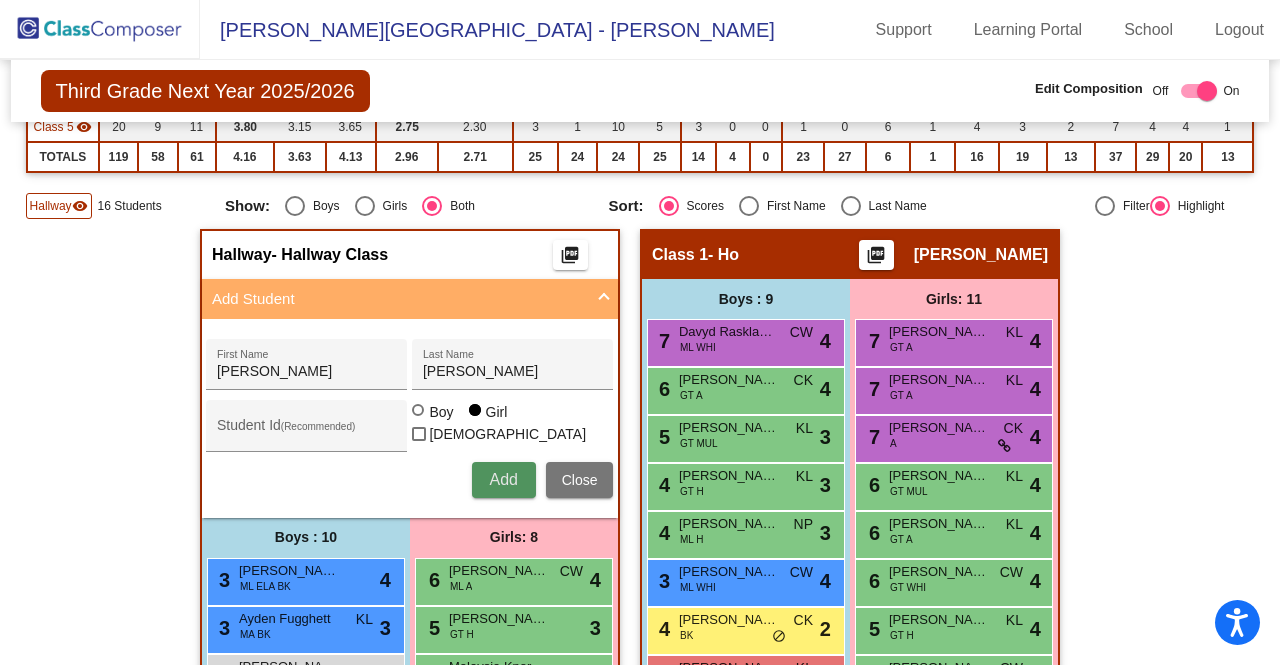 click on "Add" at bounding box center (504, 480) 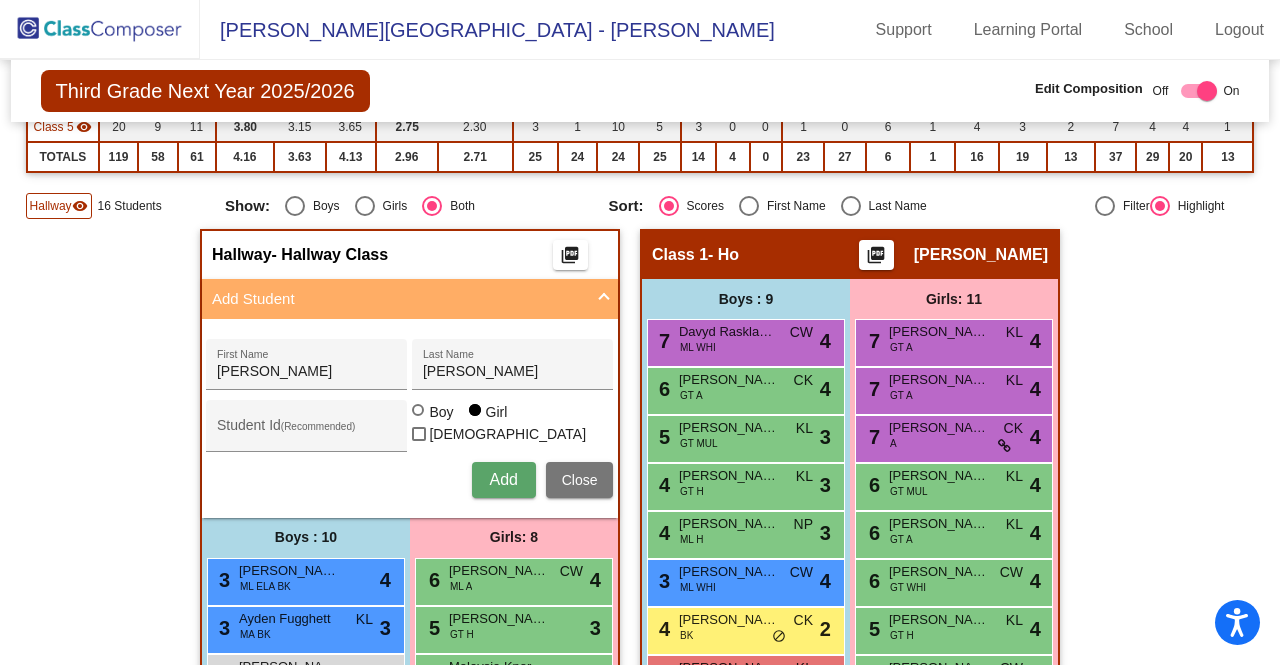 type 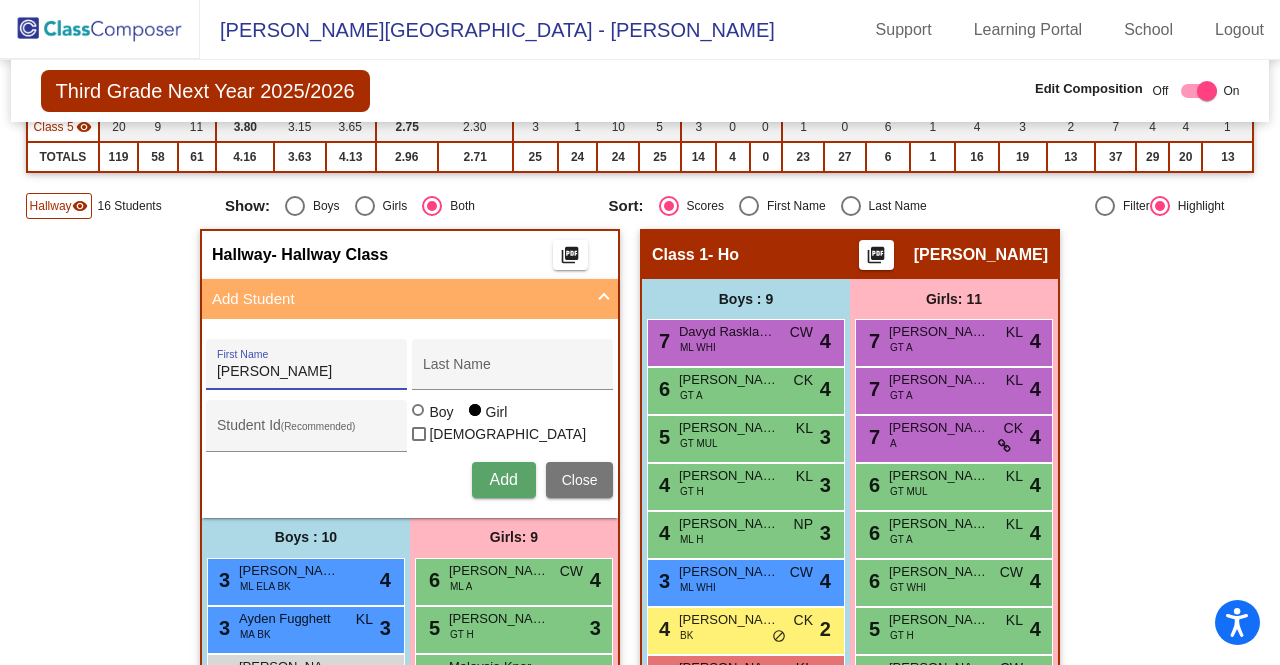 type on "Melendez" 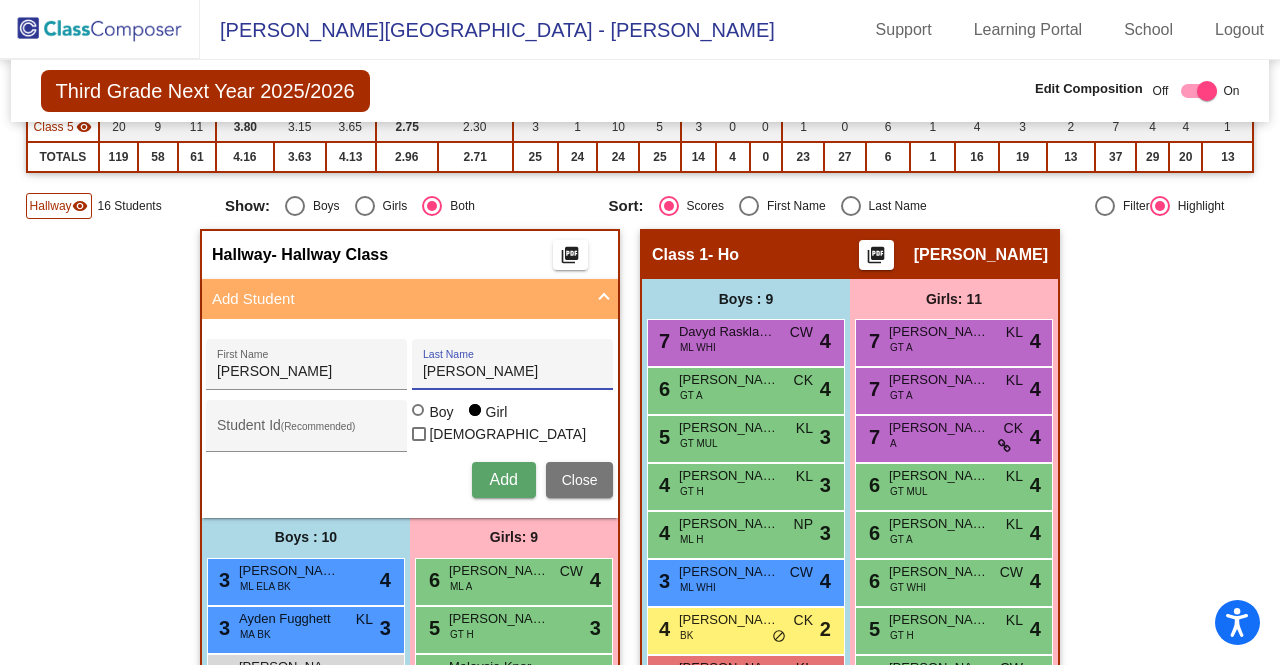 type on "Elena" 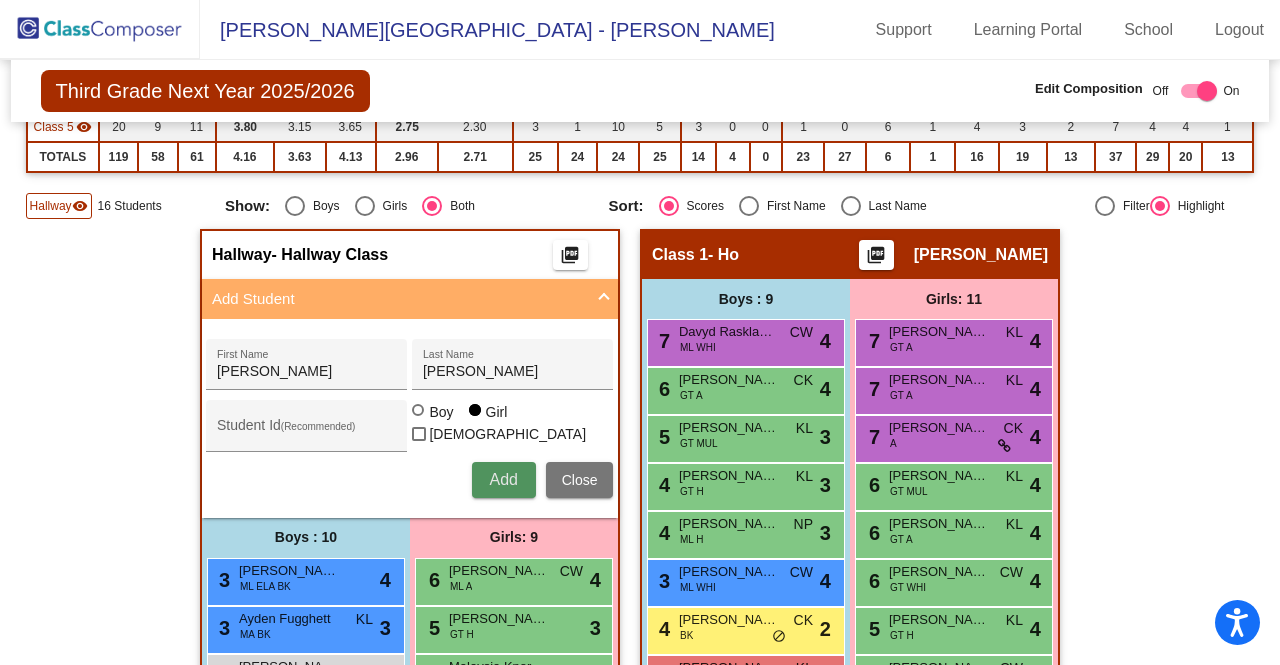 click on "Add" at bounding box center [504, 480] 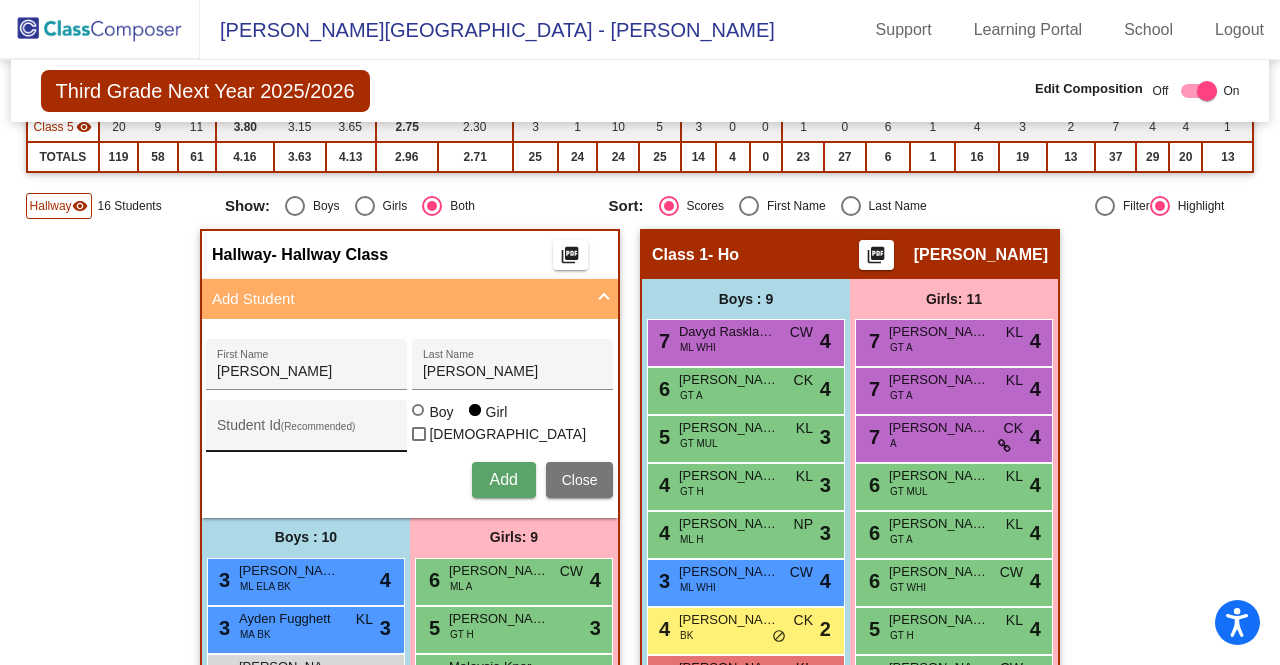 type 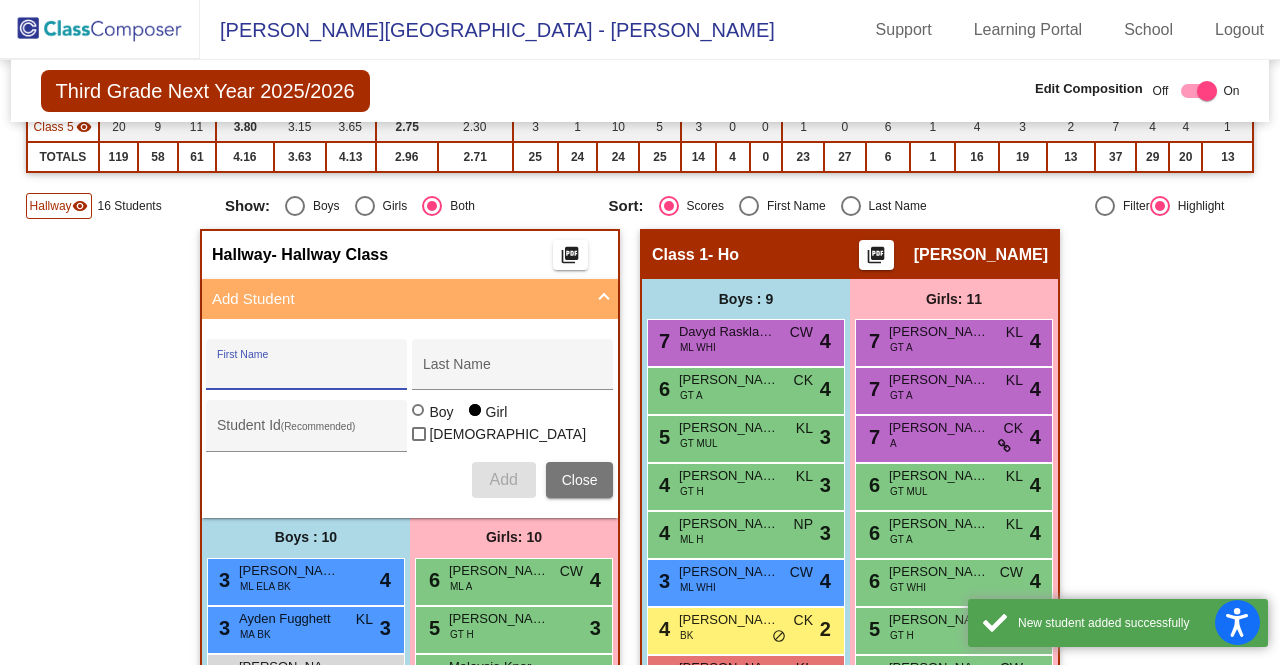 click on "First Name" at bounding box center (307, 372) 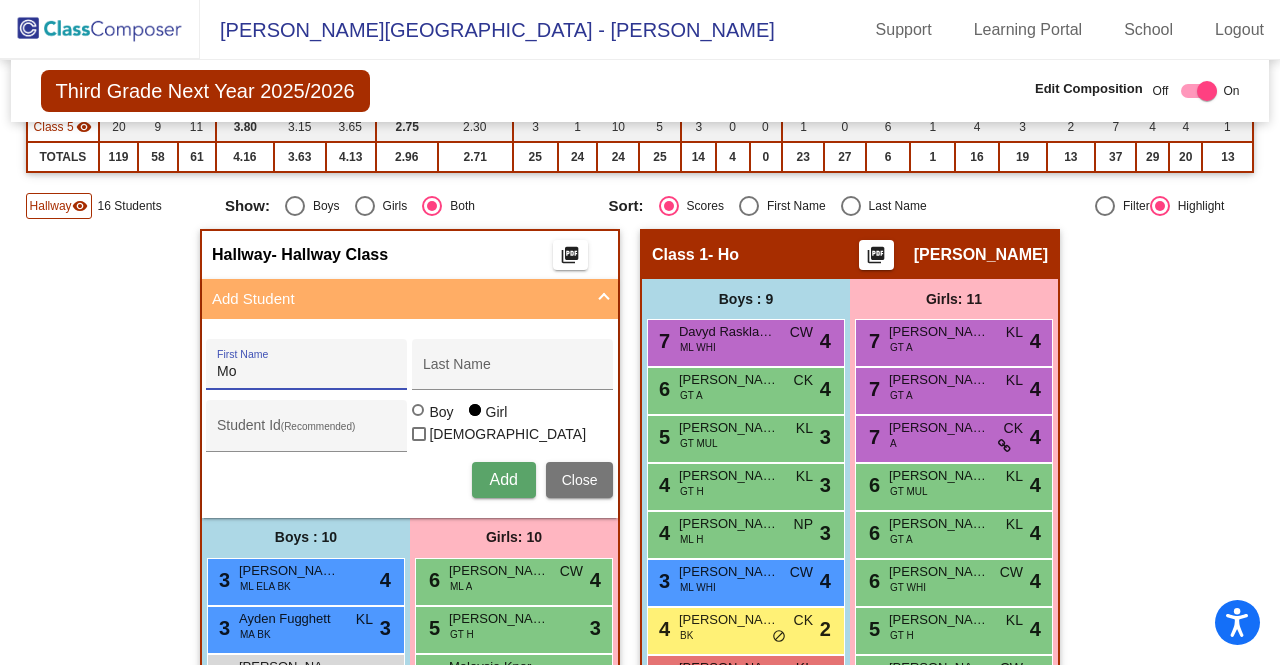 type on "M" 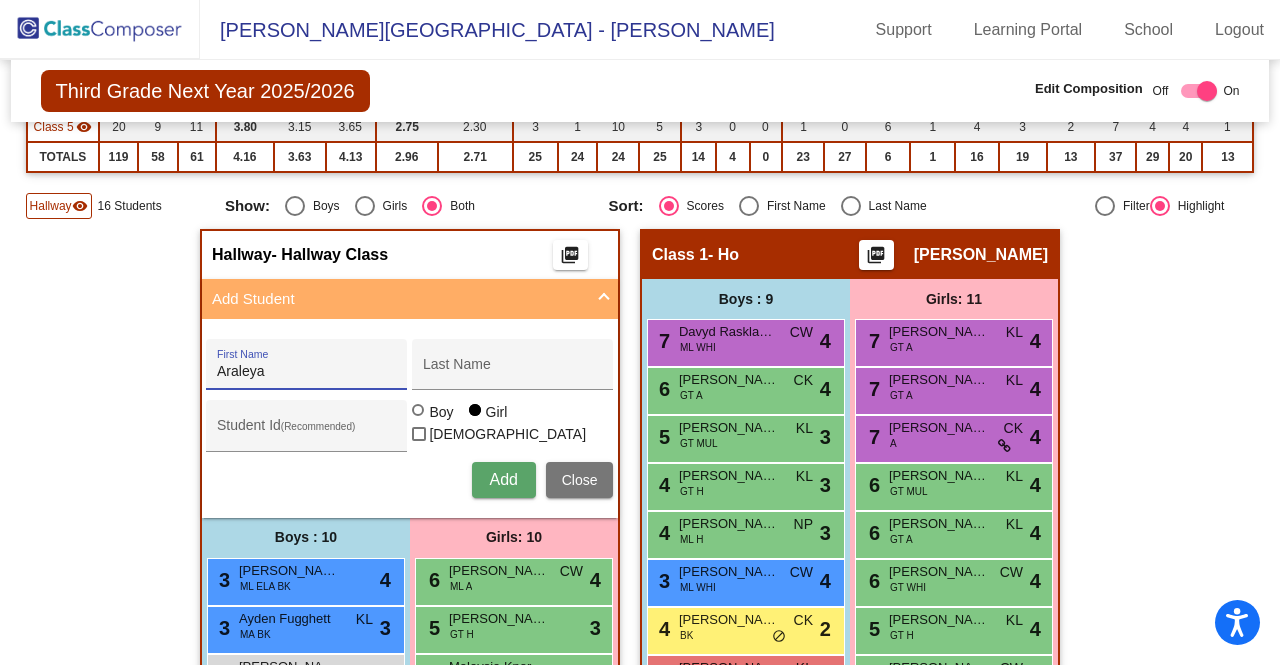type on "Araleya" 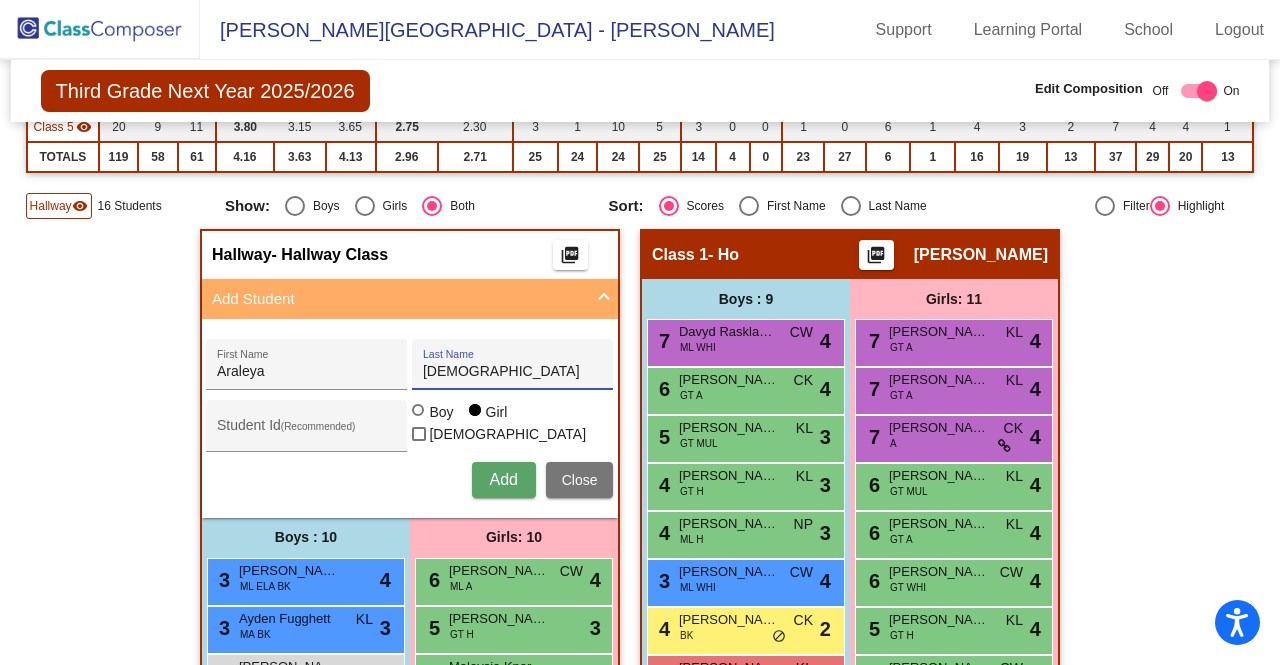type on "Mosquera" 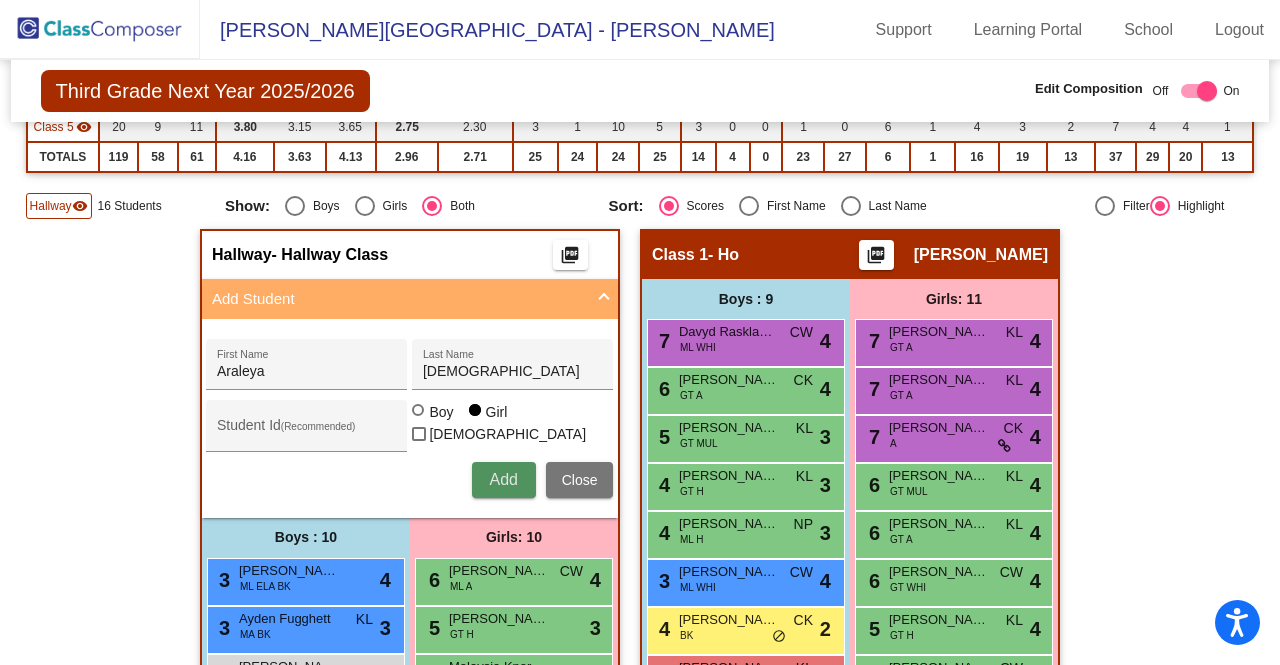 click on "Add" at bounding box center [504, 480] 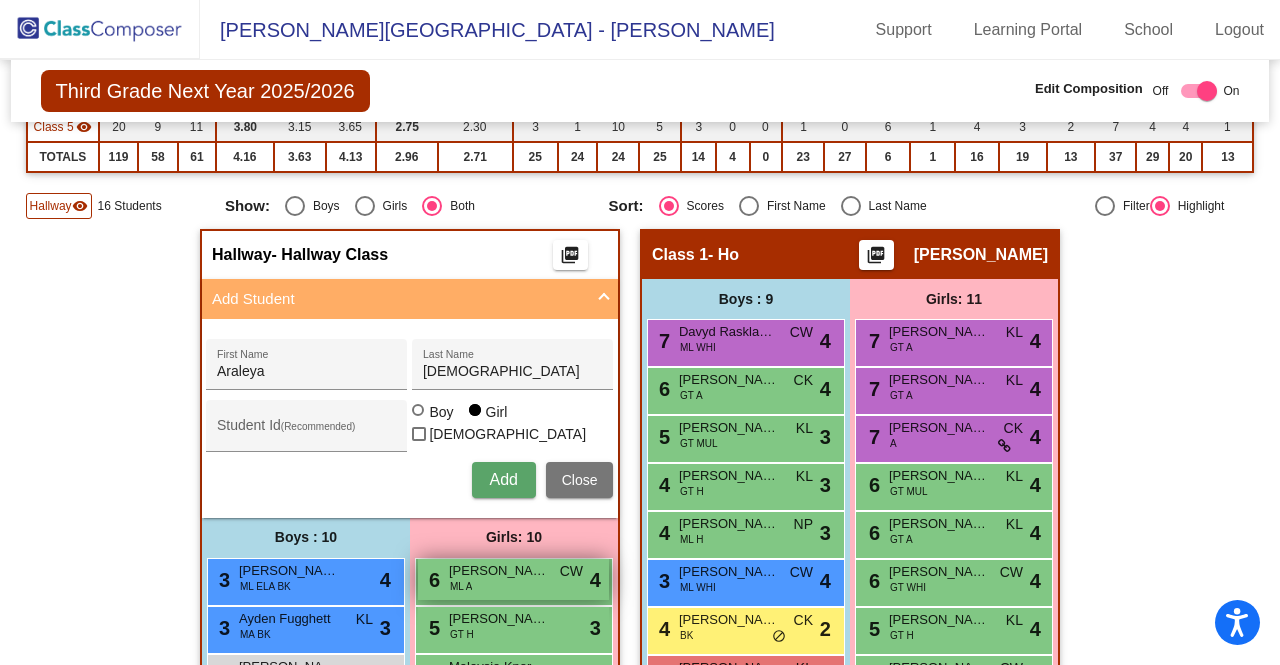 type 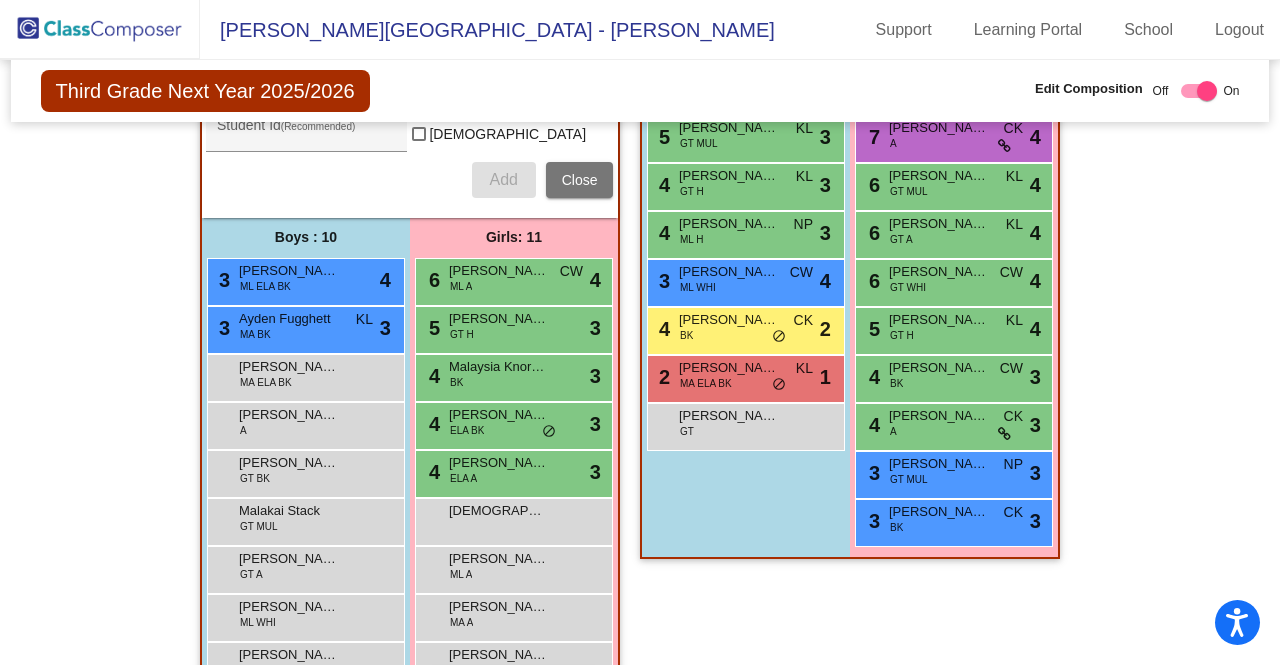 scroll, scrollTop: 860, scrollLeft: 0, axis: vertical 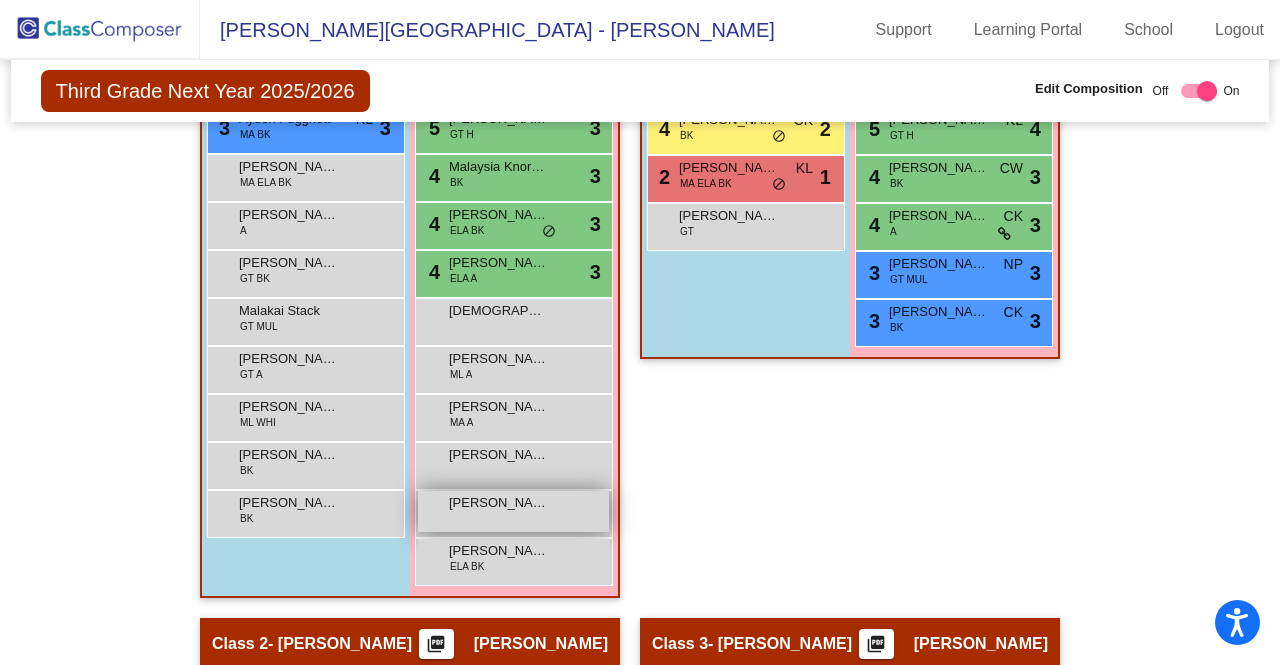 click on "Melendez Isabella lock do_not_disturb_alt" at bounding box center [513, 511] 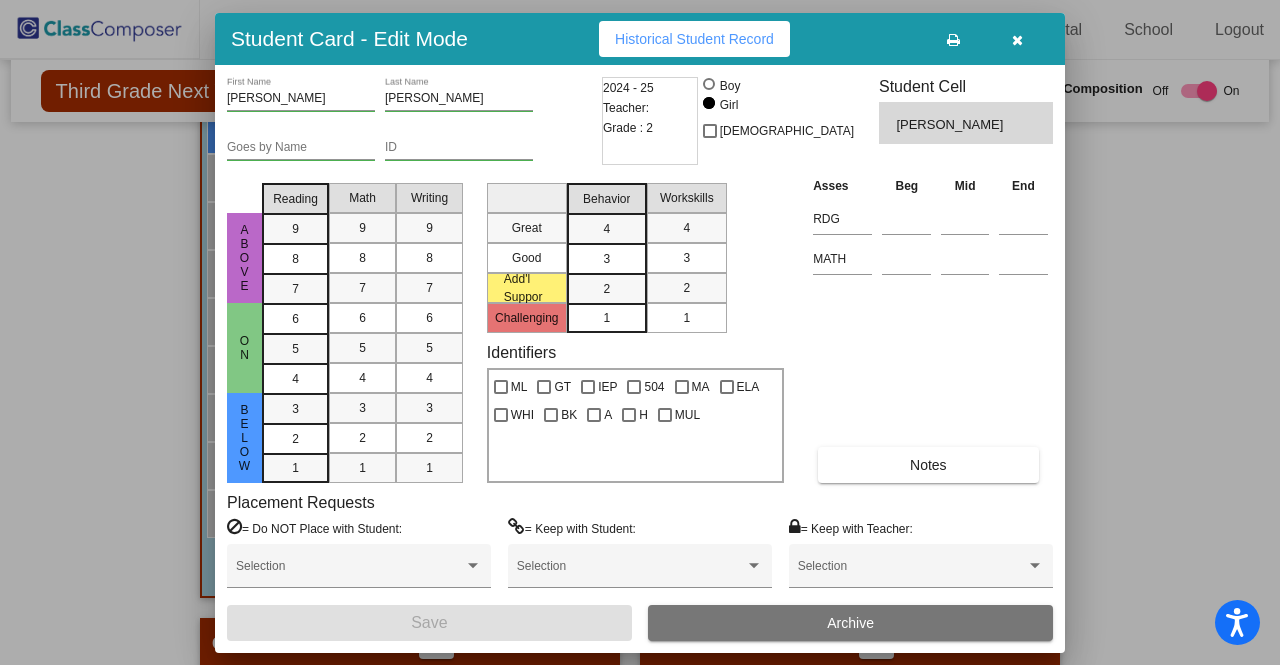 click on "Melendez First Name" at bounding box center (301, 94) 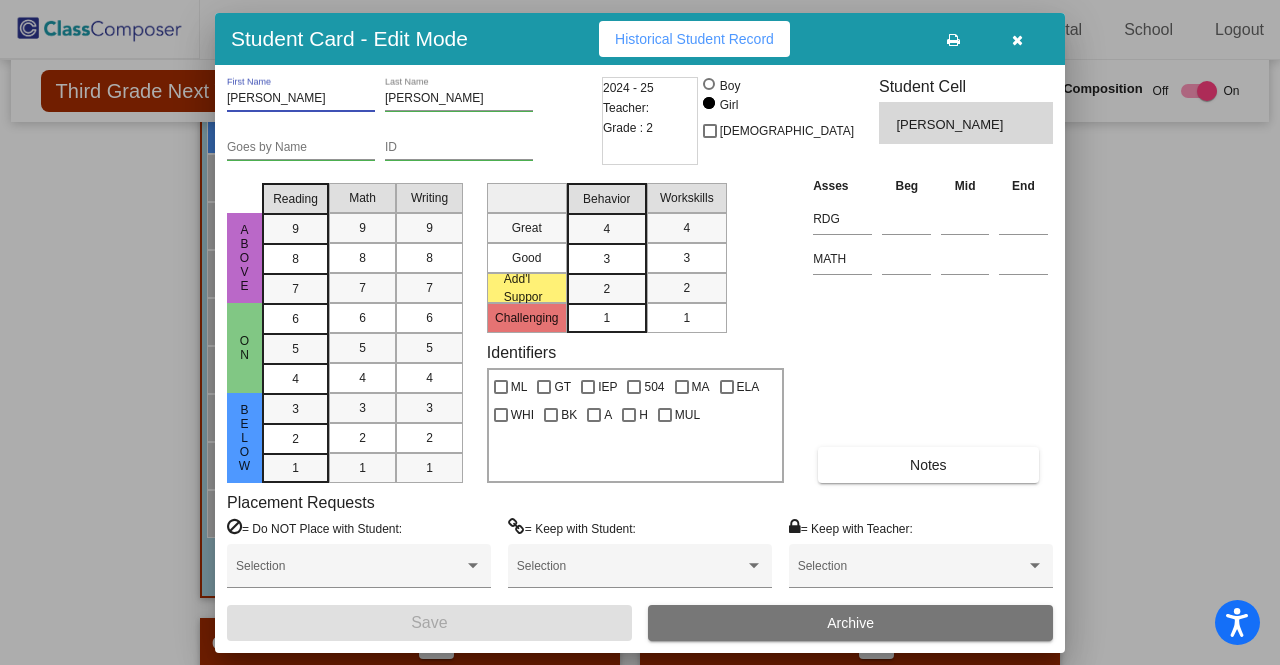 click on "Melendez" at bounding box center [301, 99] 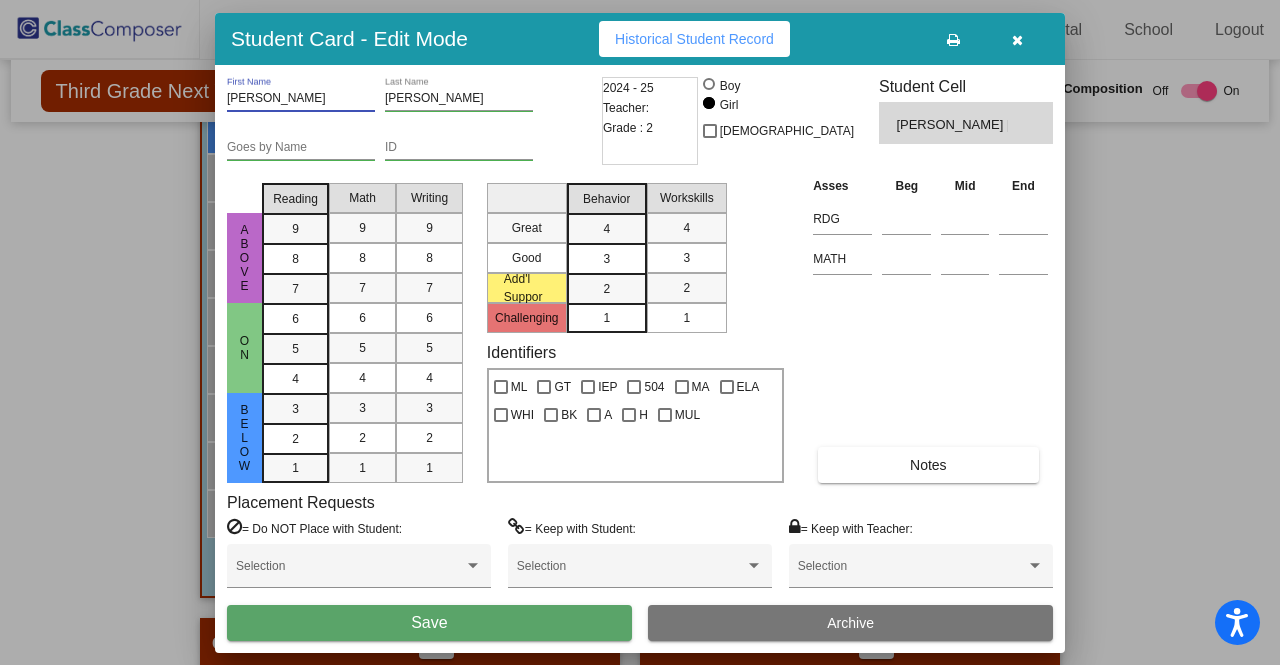 type on "Isabella" 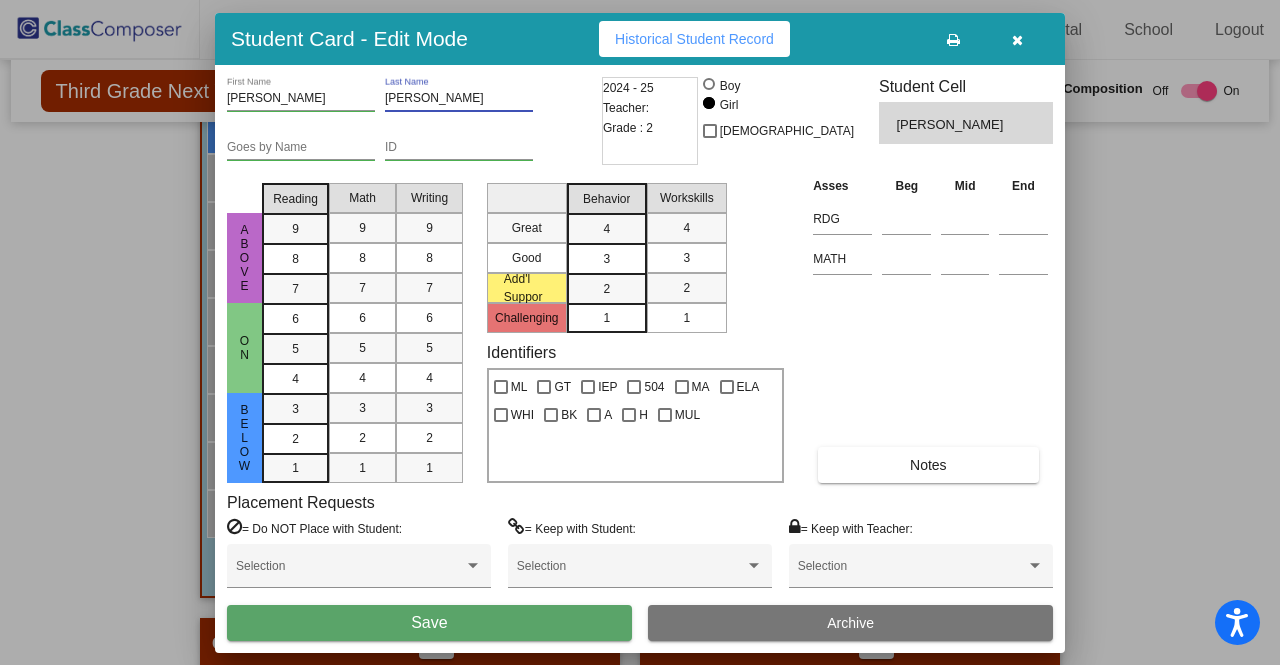 type on "Melendez" 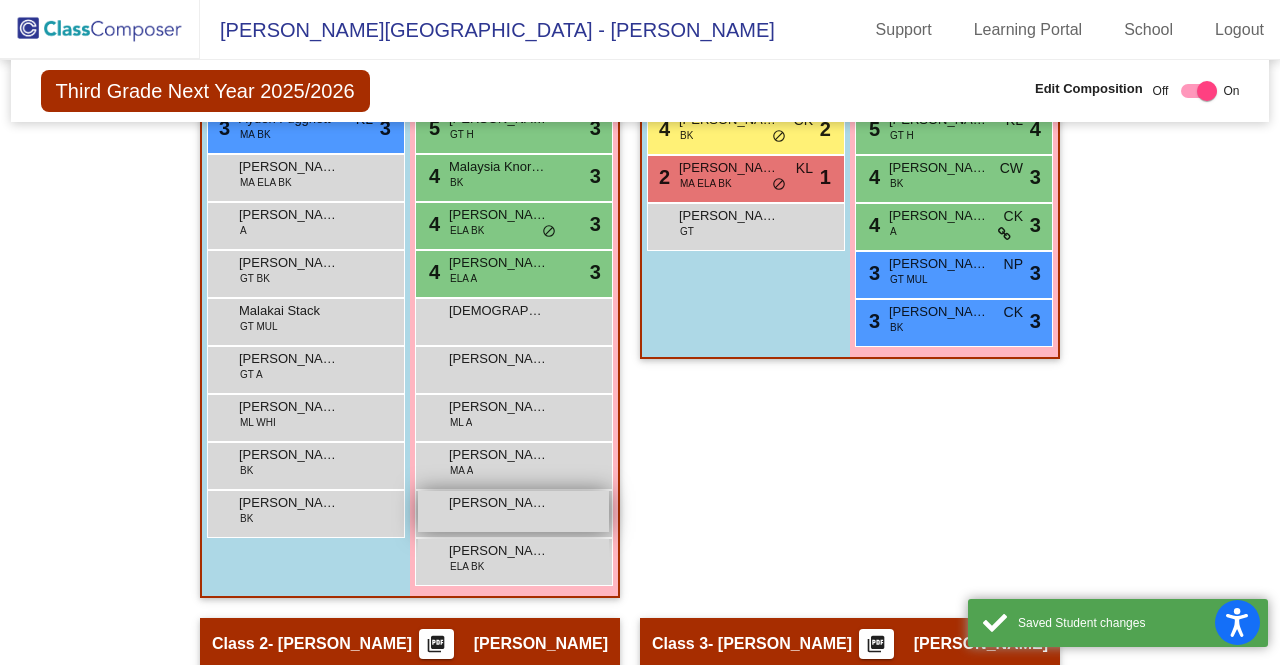 click on "Melendez Elena lock do_not_disturb_alt" at bounding box center [513, 511] 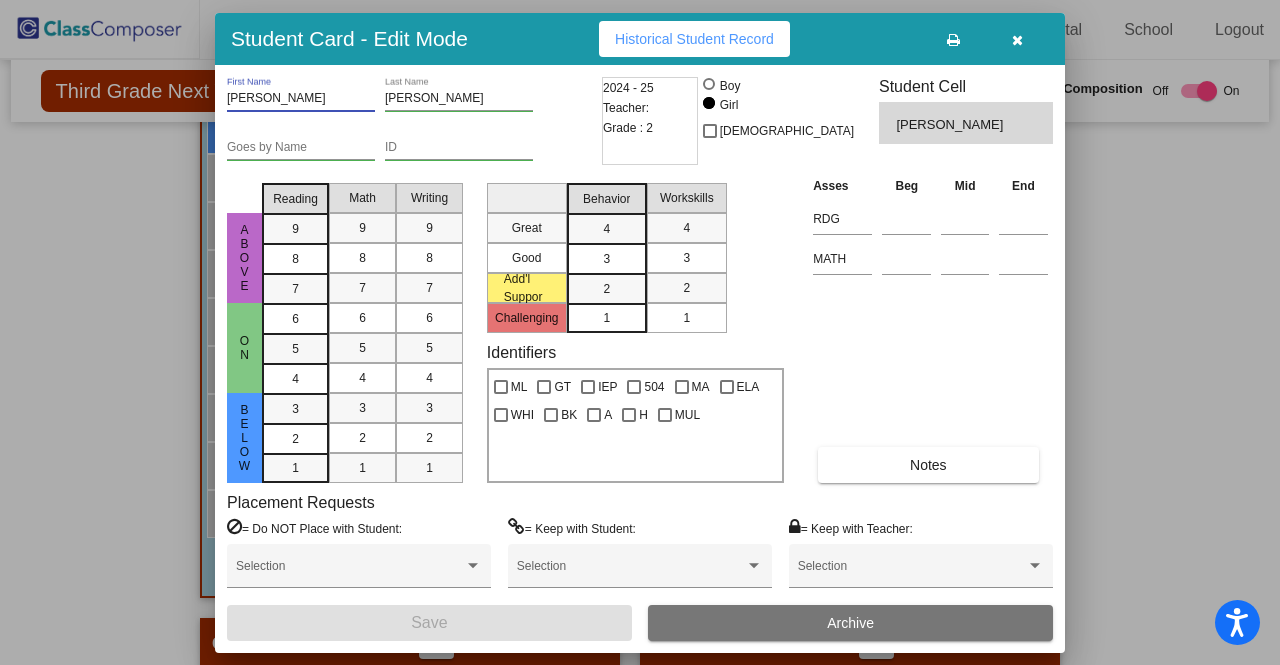 drag, startPoint x: 306, startPoint y: 95, endPoint x: 160, endPoint y: 123, distance: 148.66069 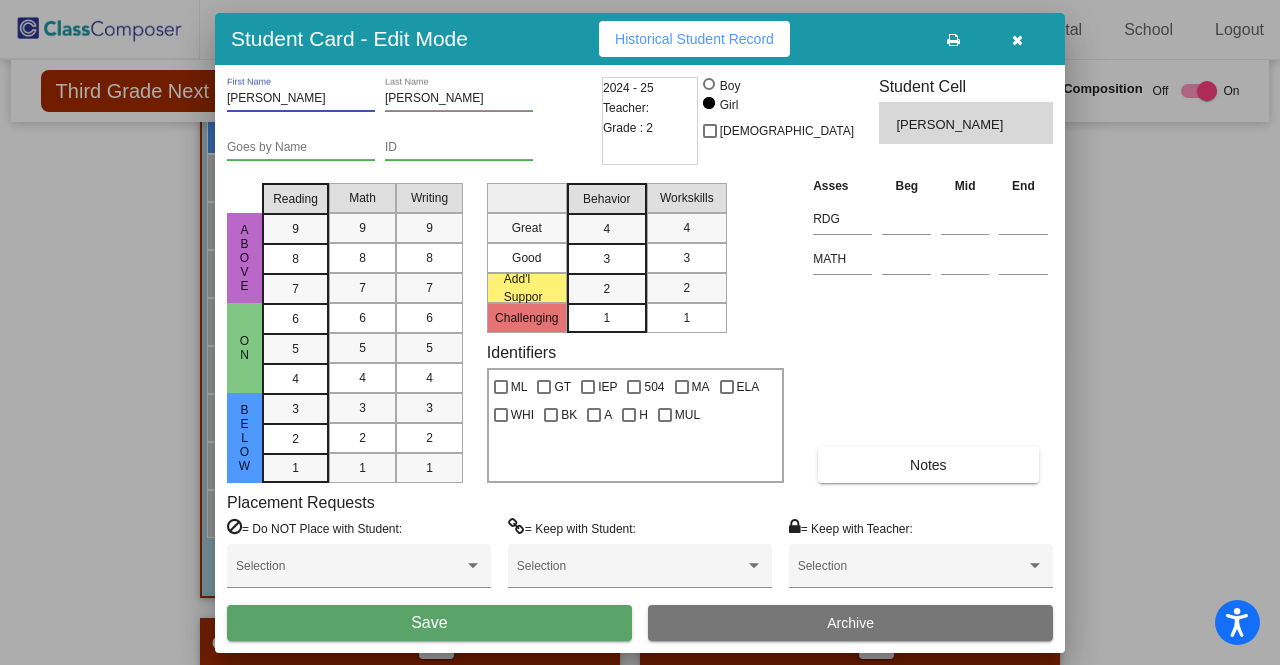 type on "Elena" 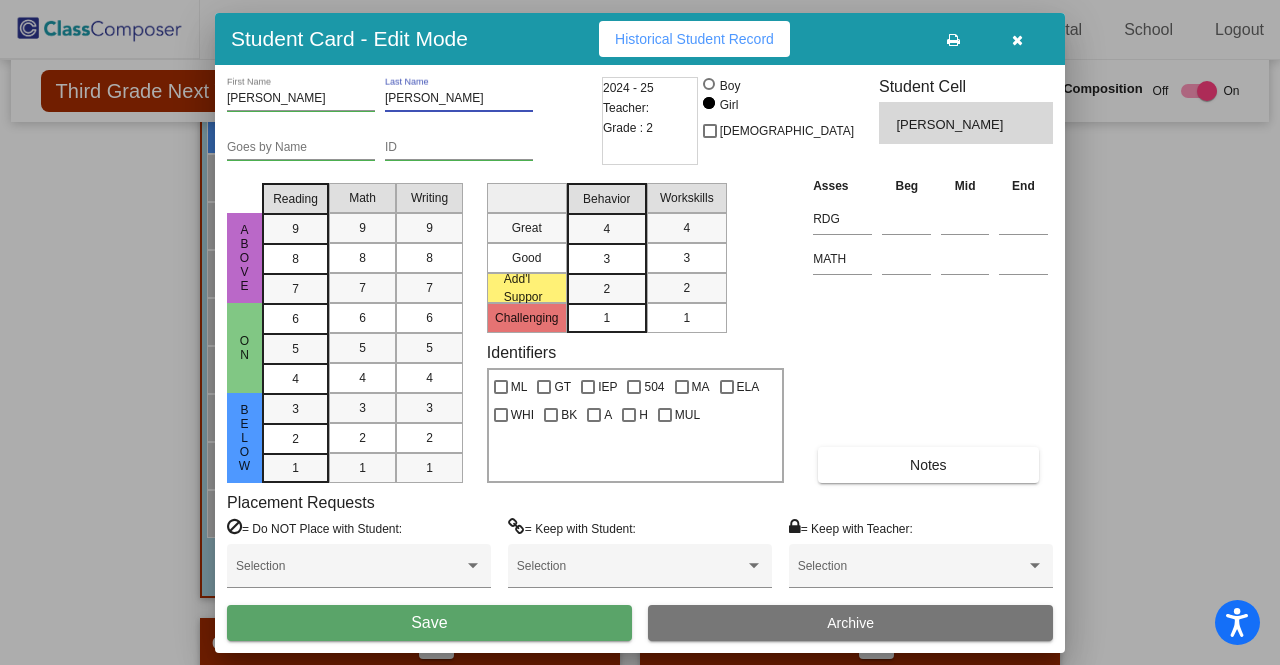 type on "Melendez" 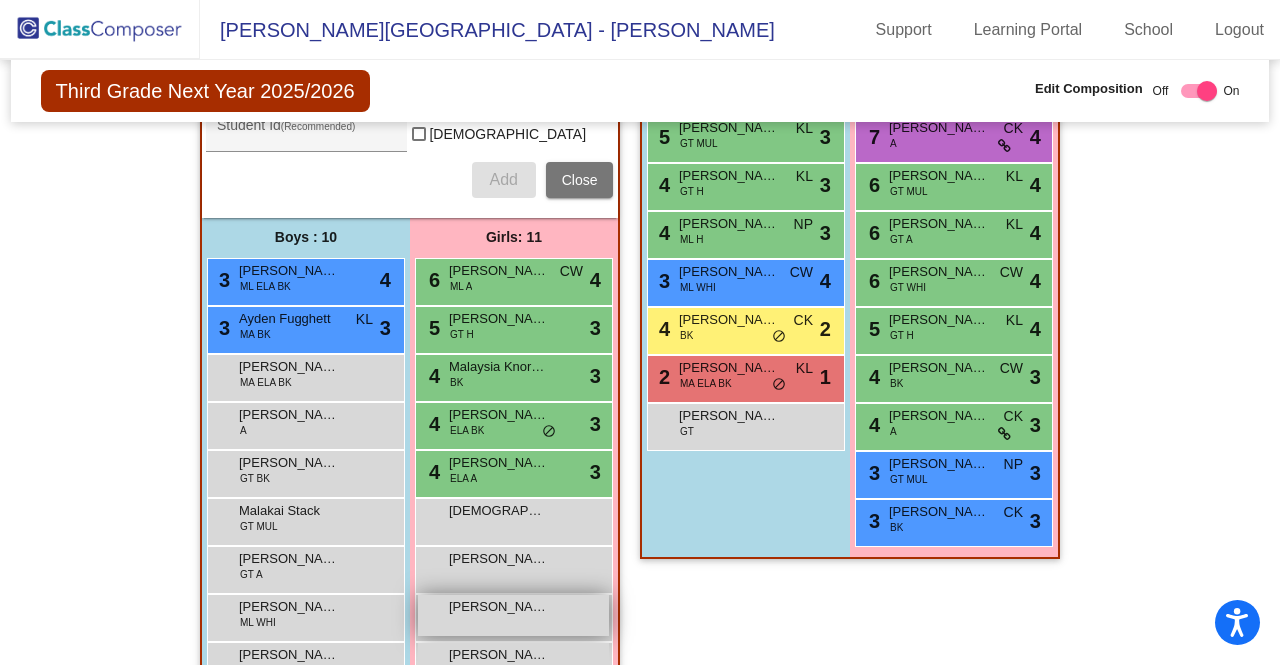 scroll, scrollTop: 760, scrollLeft: 0, axis: vertical 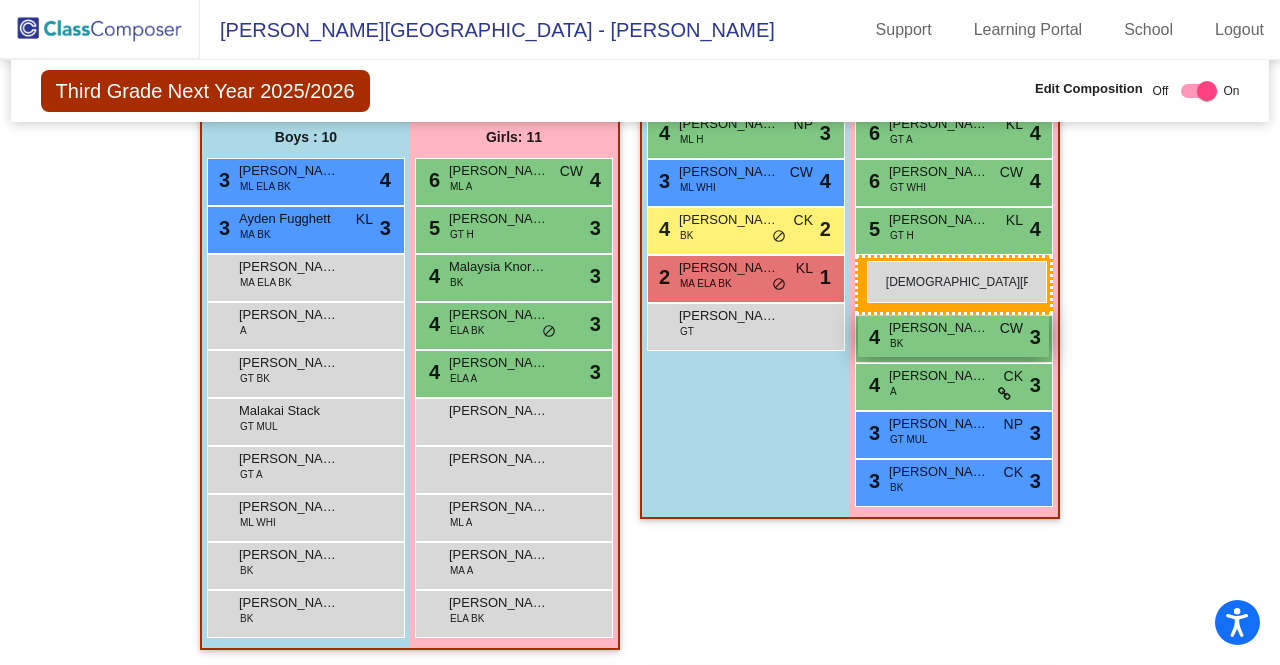 drag, startPoint x: 526, startPoint y: 423, endPoint x: 864, endPoint y: 256, distance: 377.0053 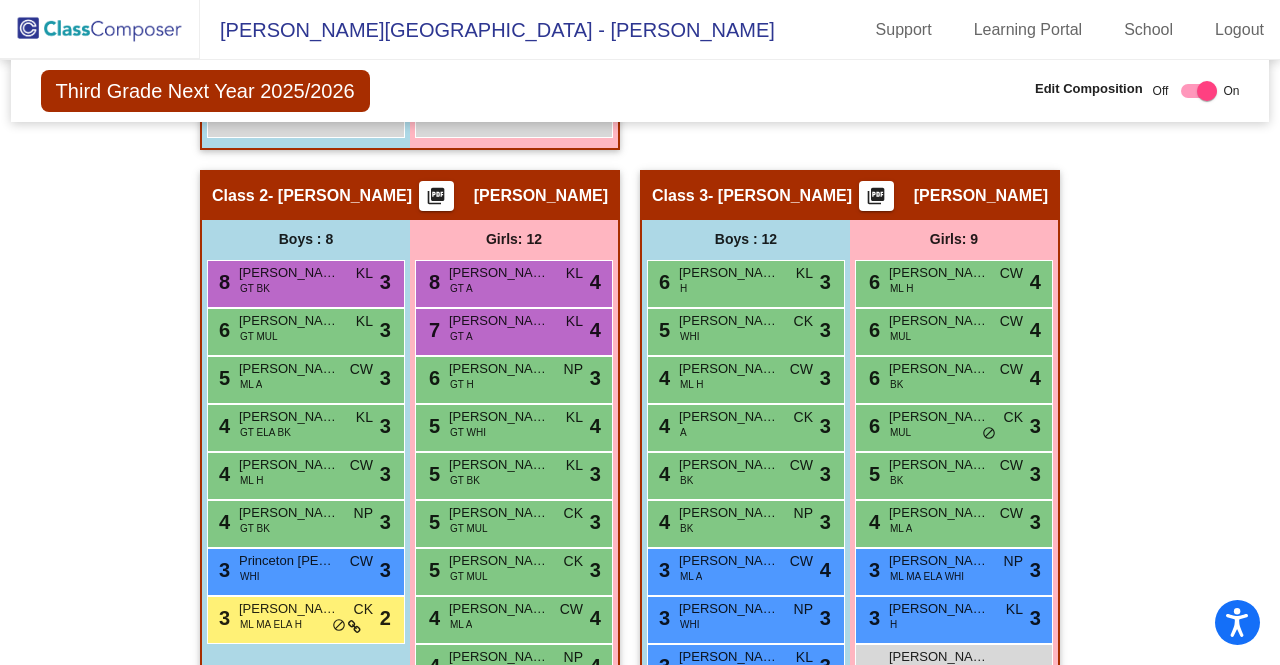 scroll, scrollTop: 760, scrollLeft: 0, axis: vertical 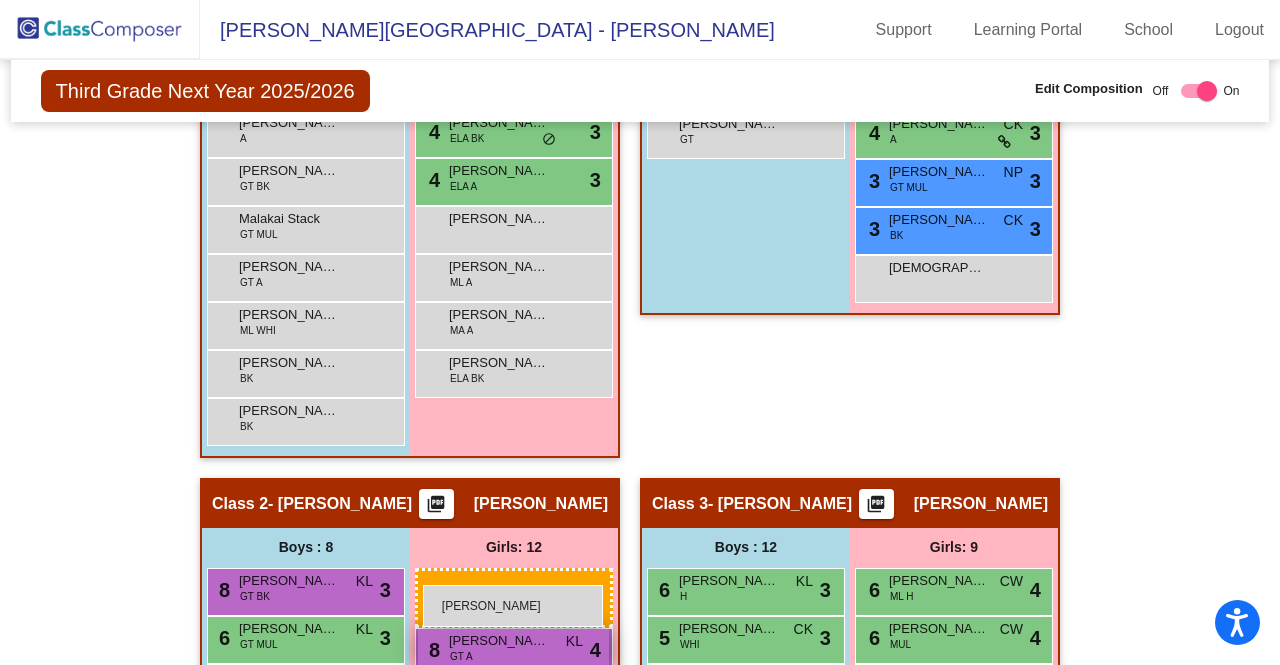 drag, startPoint x: 506, startPoint y: 467, endPoint x: 420, endPoint y: 584, distance: 145.20676 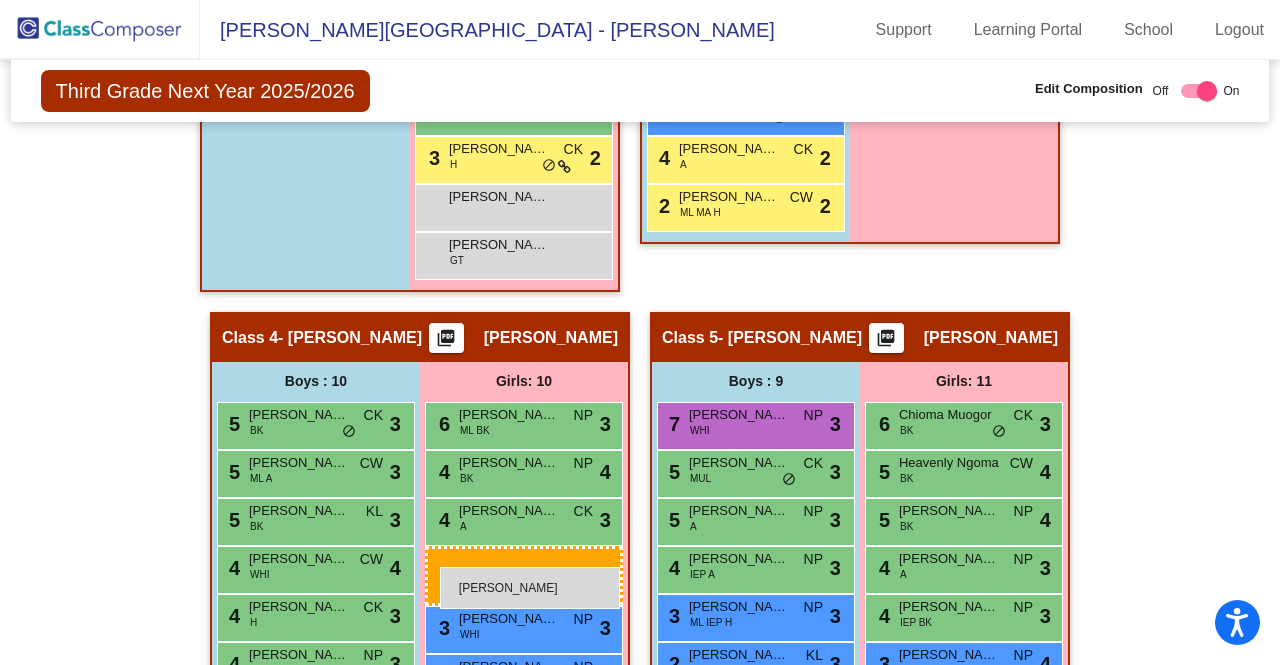 scroll, scrollTop: 1864, scrollLeft: 0, axis: vertical 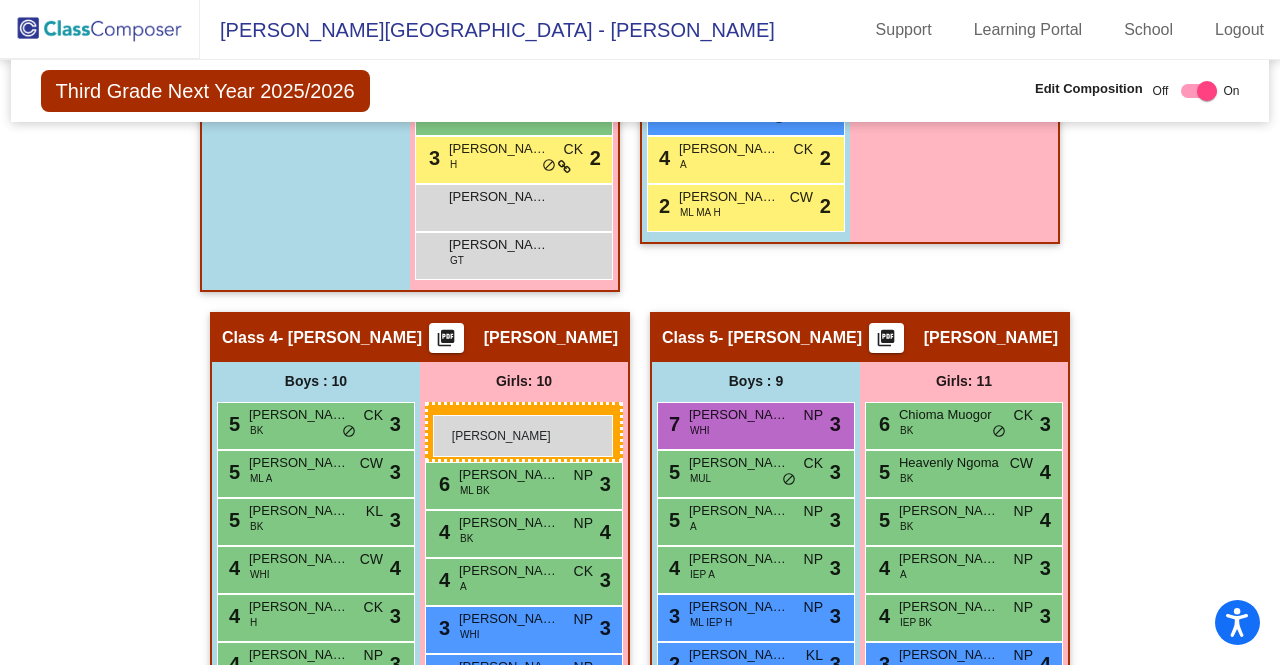 drag, startPoint x: 506, startPoint y: 227, endPoint x: 433, endPoint y: 415, distance: 201.67548 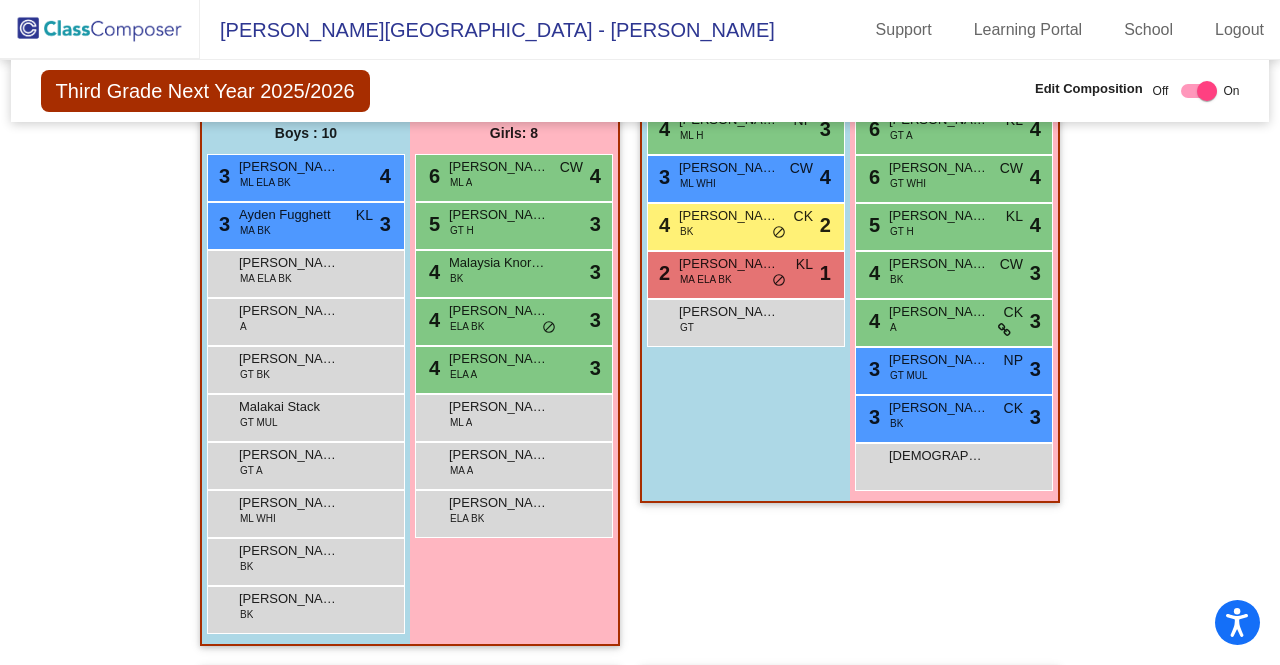 scroll, scrollTop: 464, scrollLeft: 0, axis: vertical 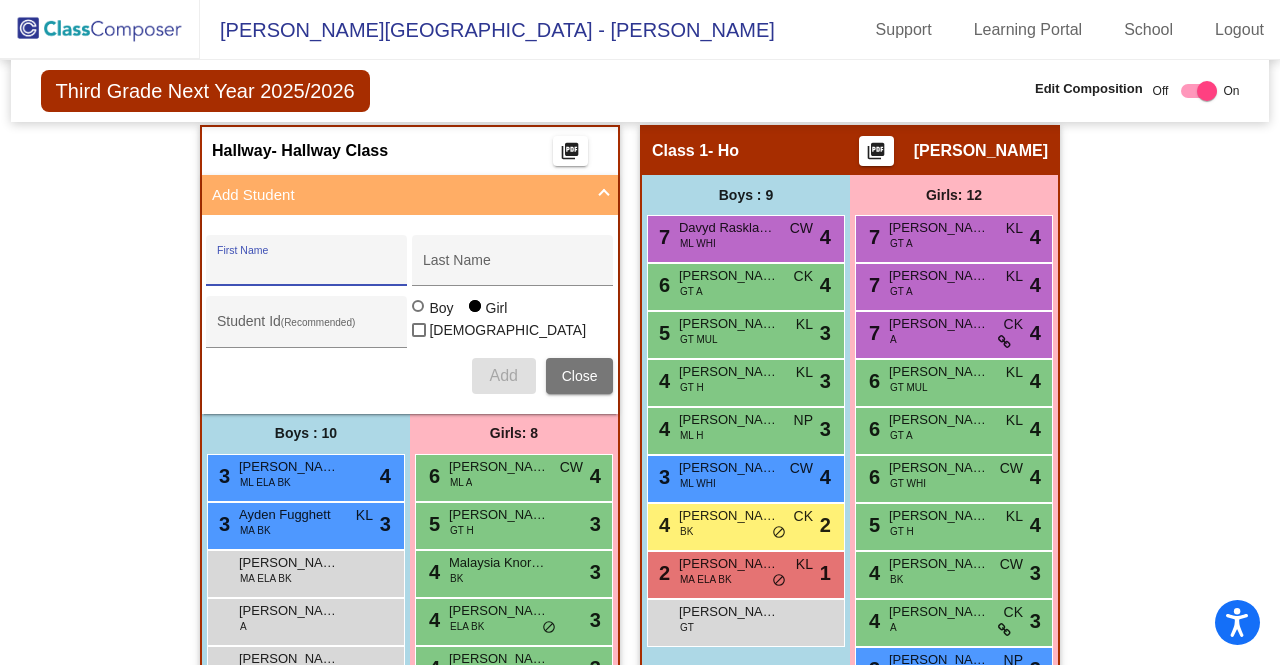 click on "First Name" at bounding box center [307, 268] 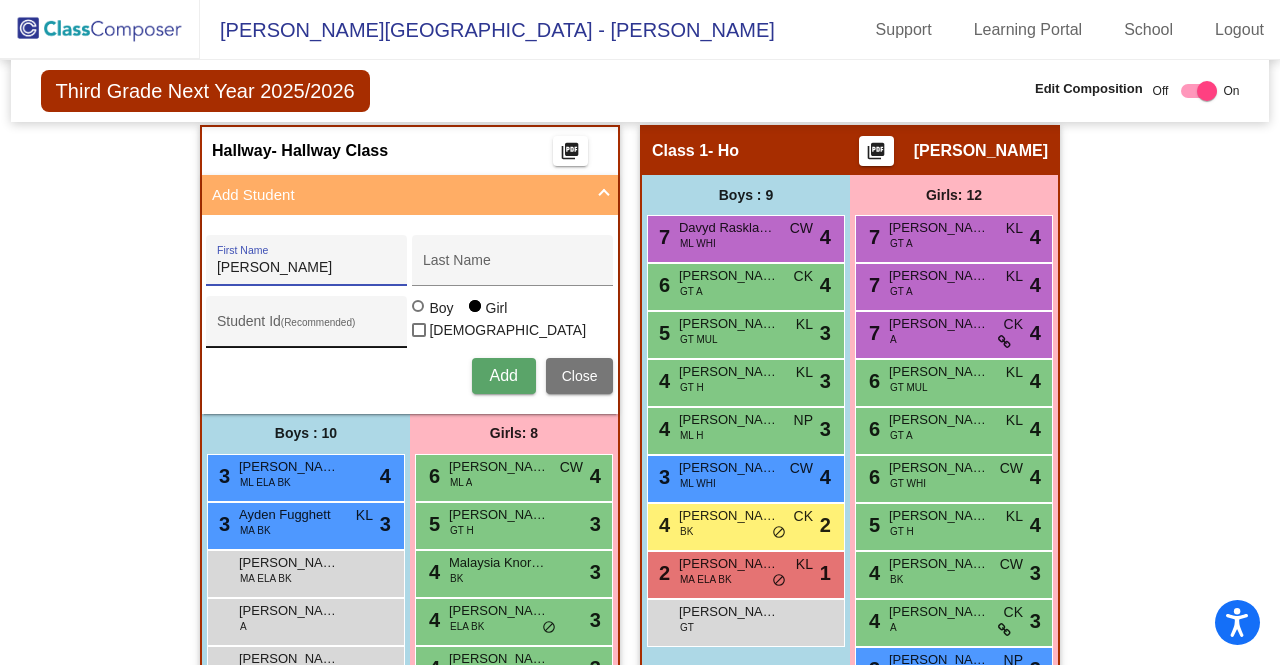 type on "Sianna" 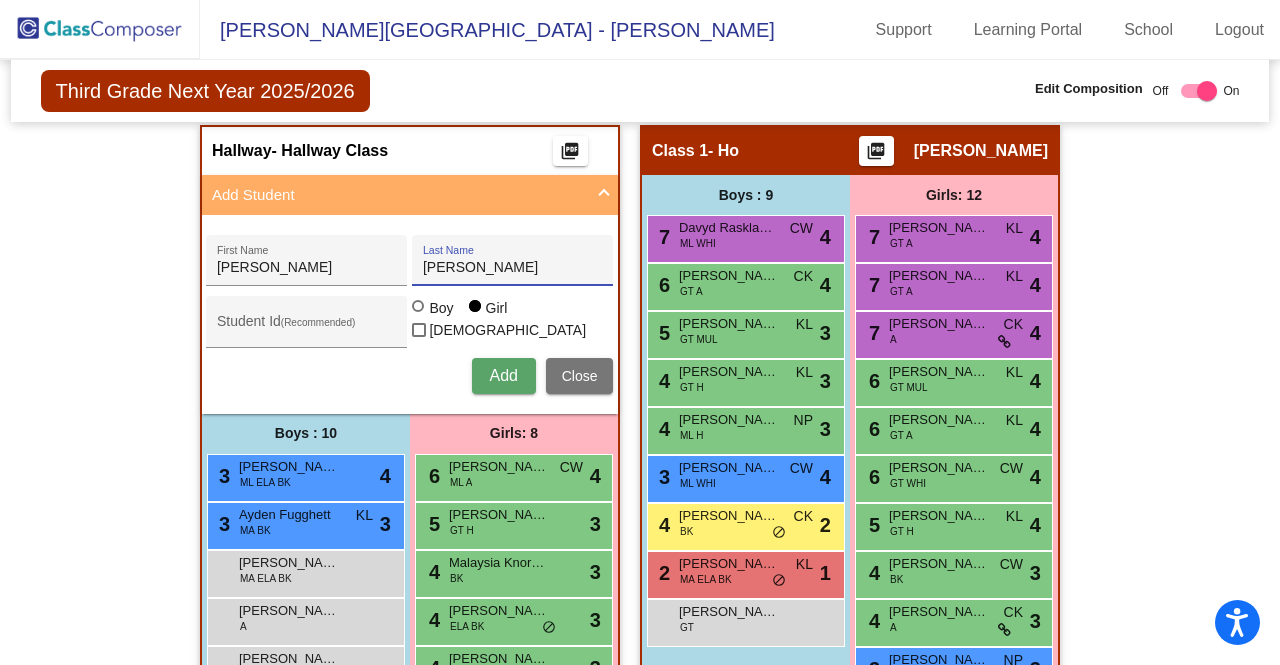 type on "Siddhartha" 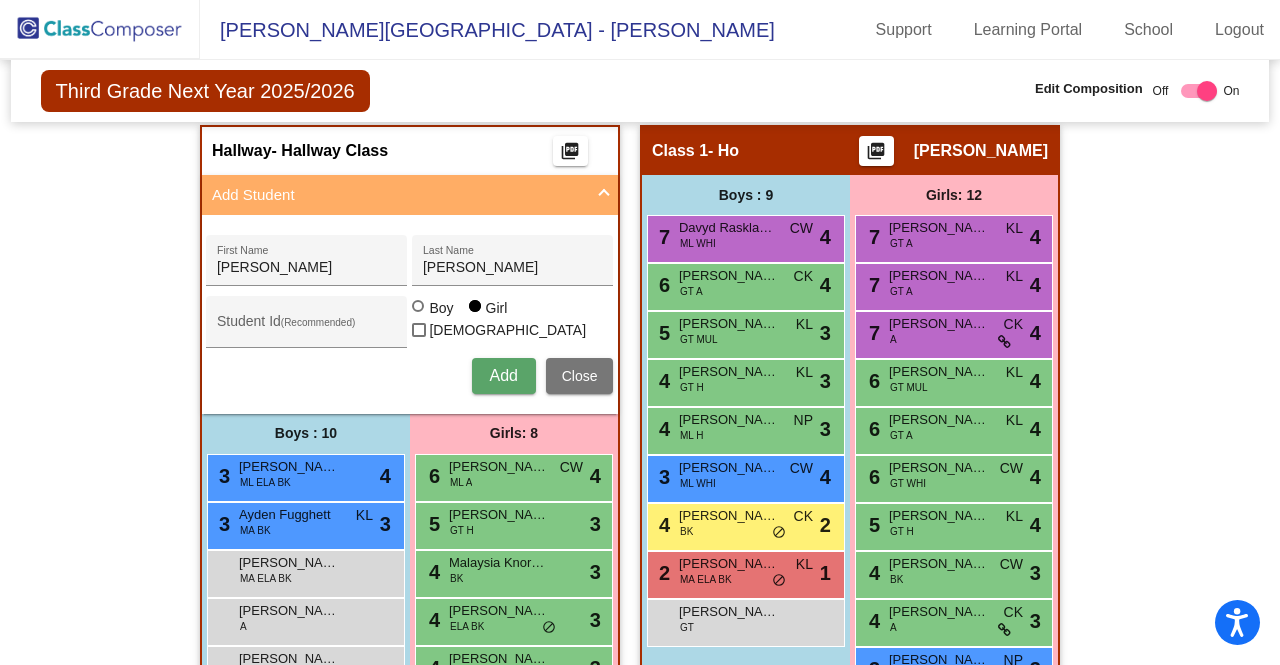 type 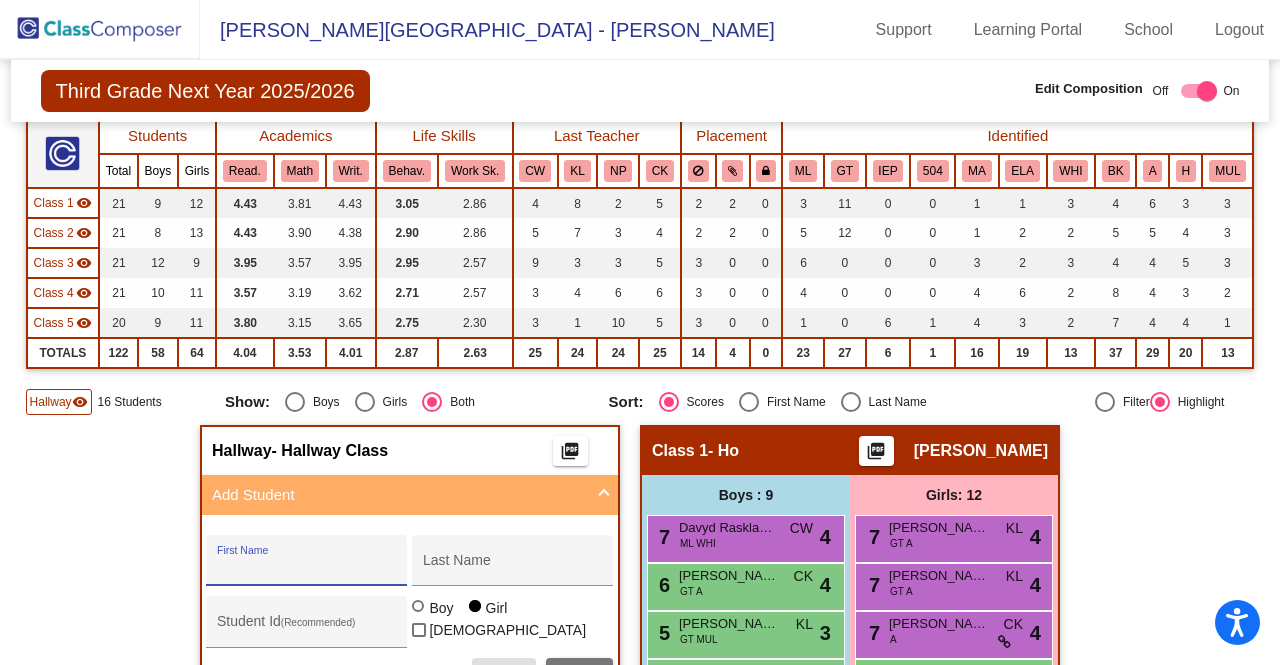 scroll, scrollTop: 764, scrollLeft: 0, axis: vertical 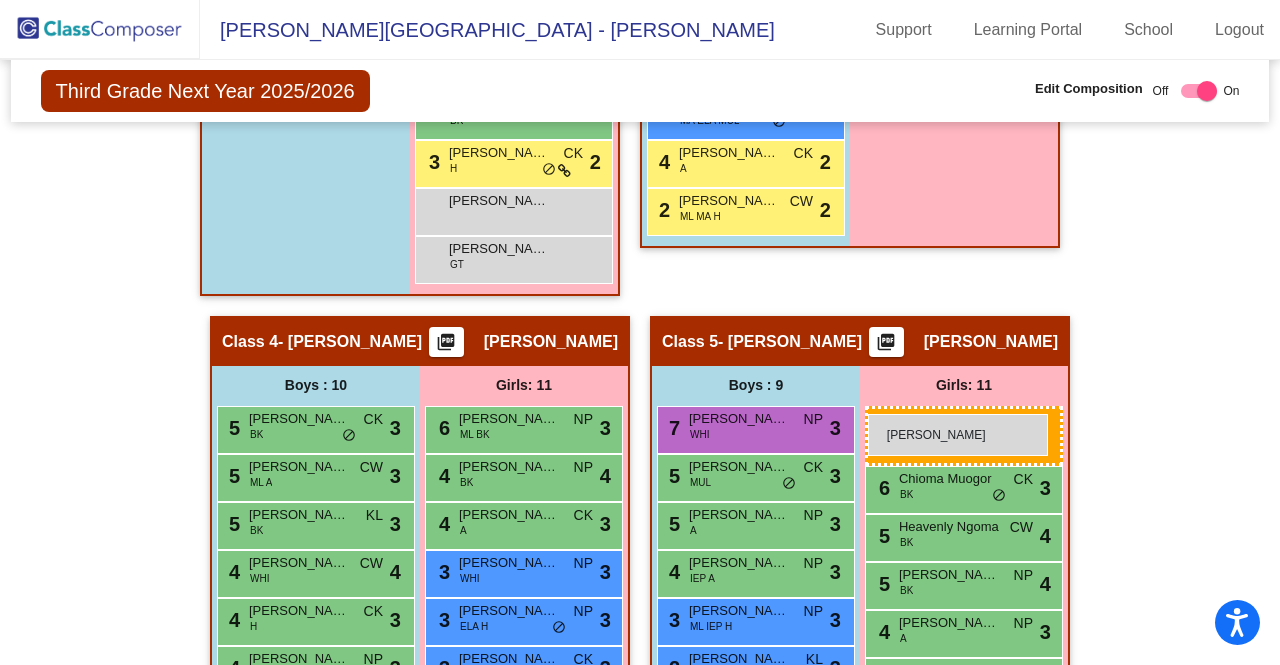 drag, startPoint x: 498, startPoint y: 553, endPoint x: 868, endPoint y: 414, distance: 395.24802 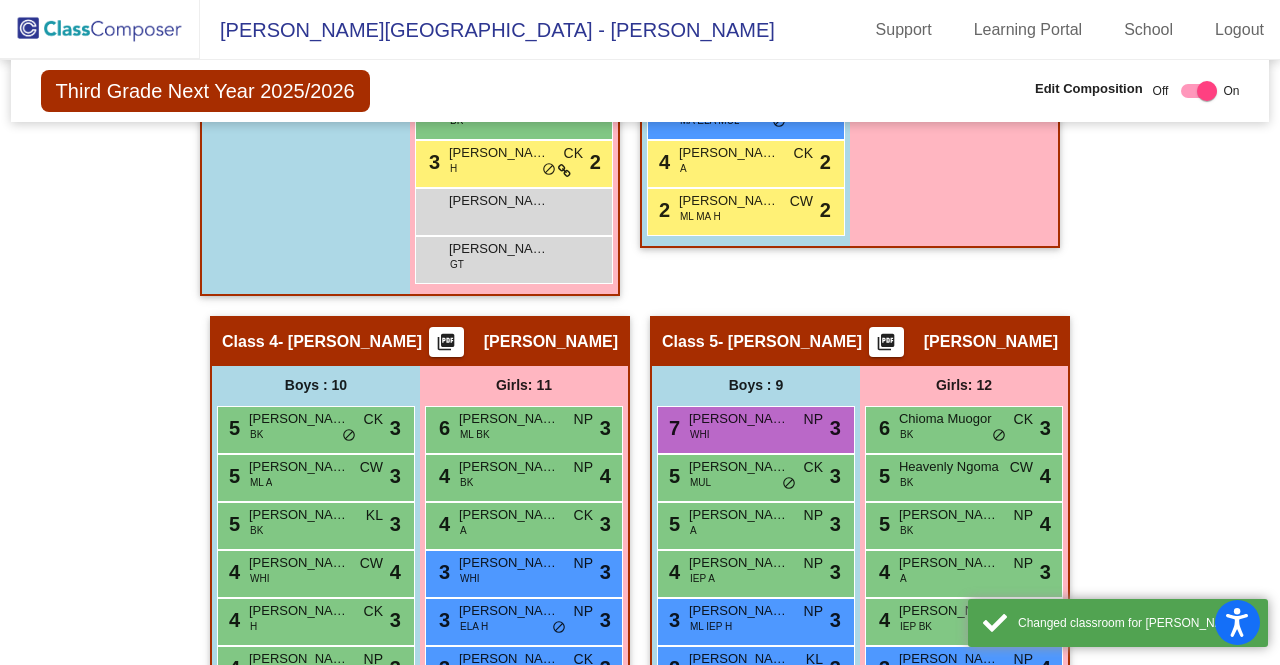 scroll, scrollTop: 2207, scrollLeft: 0, axis: vertical 